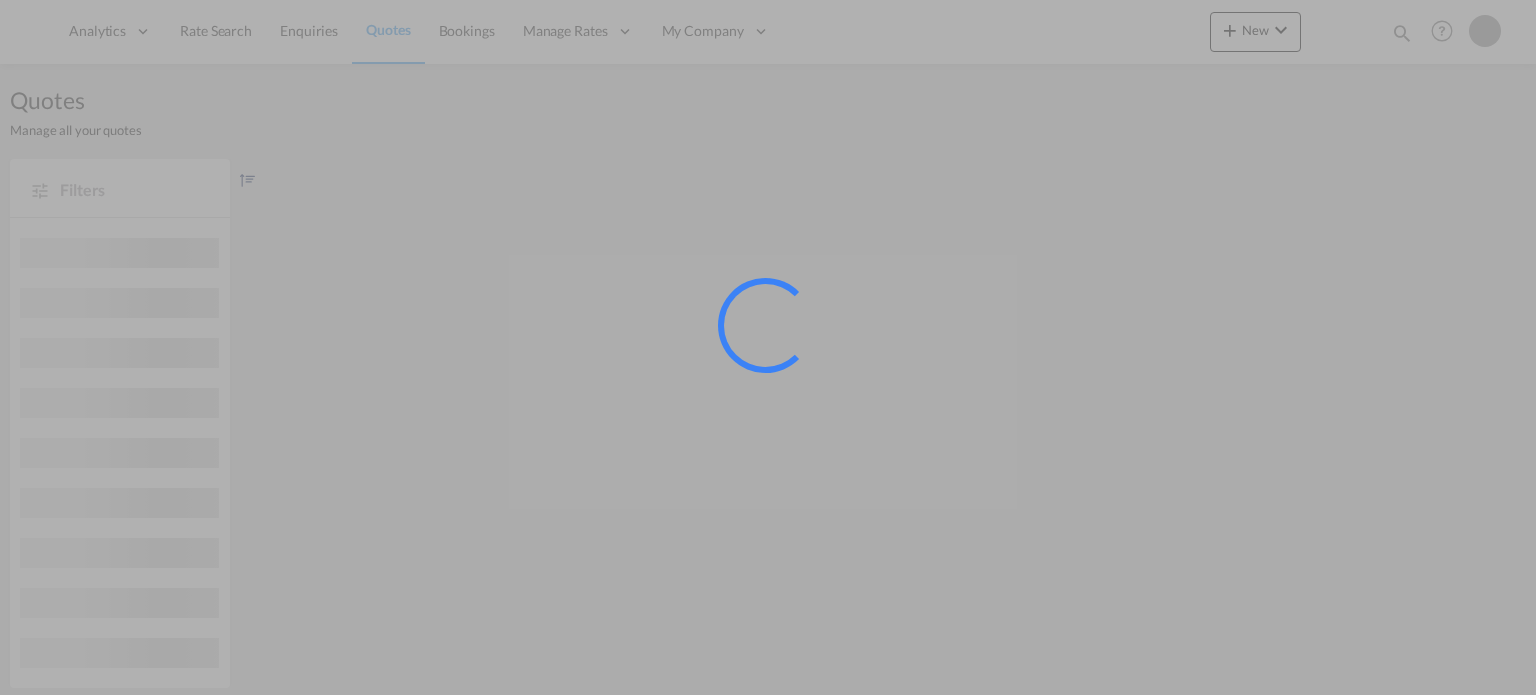 scroll, scrollTop: 0, scrollLeft: 0, axis: both 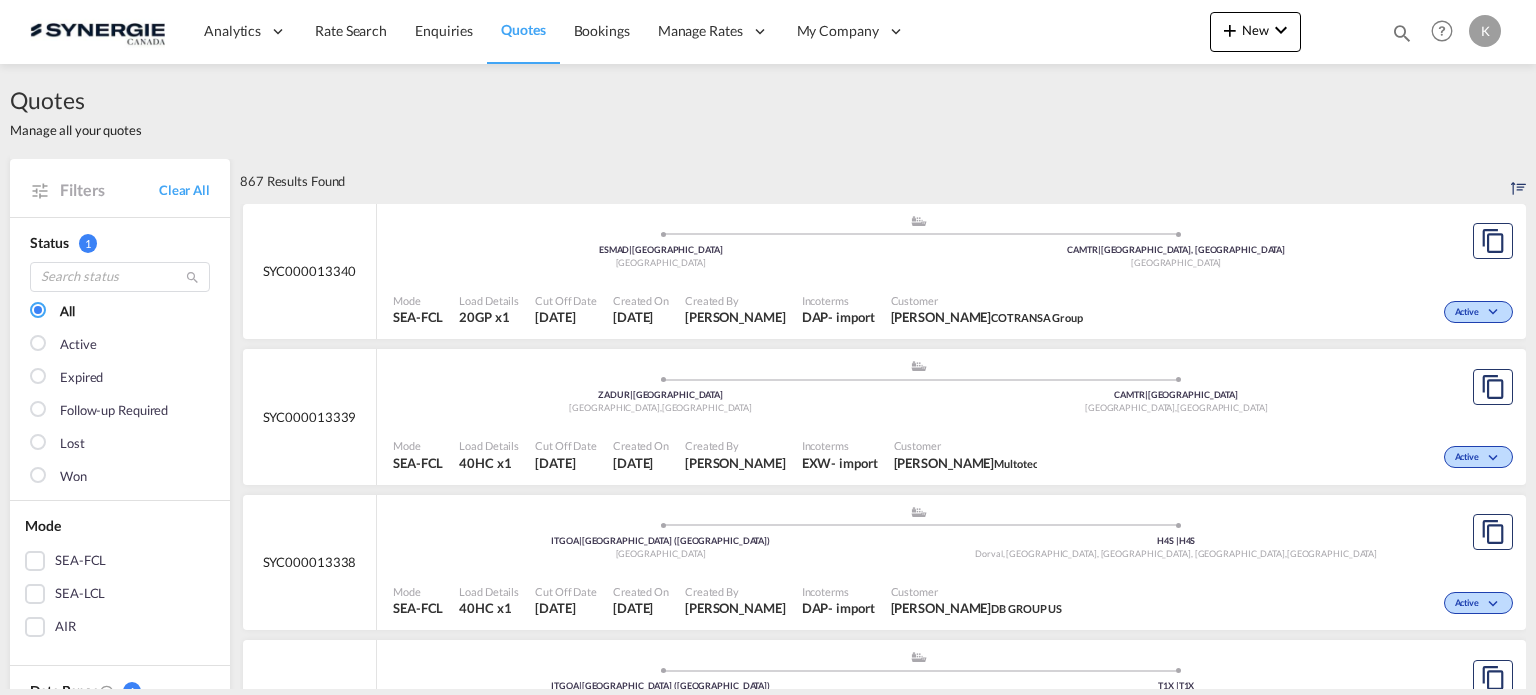 click at bounding box center [1402, 33] 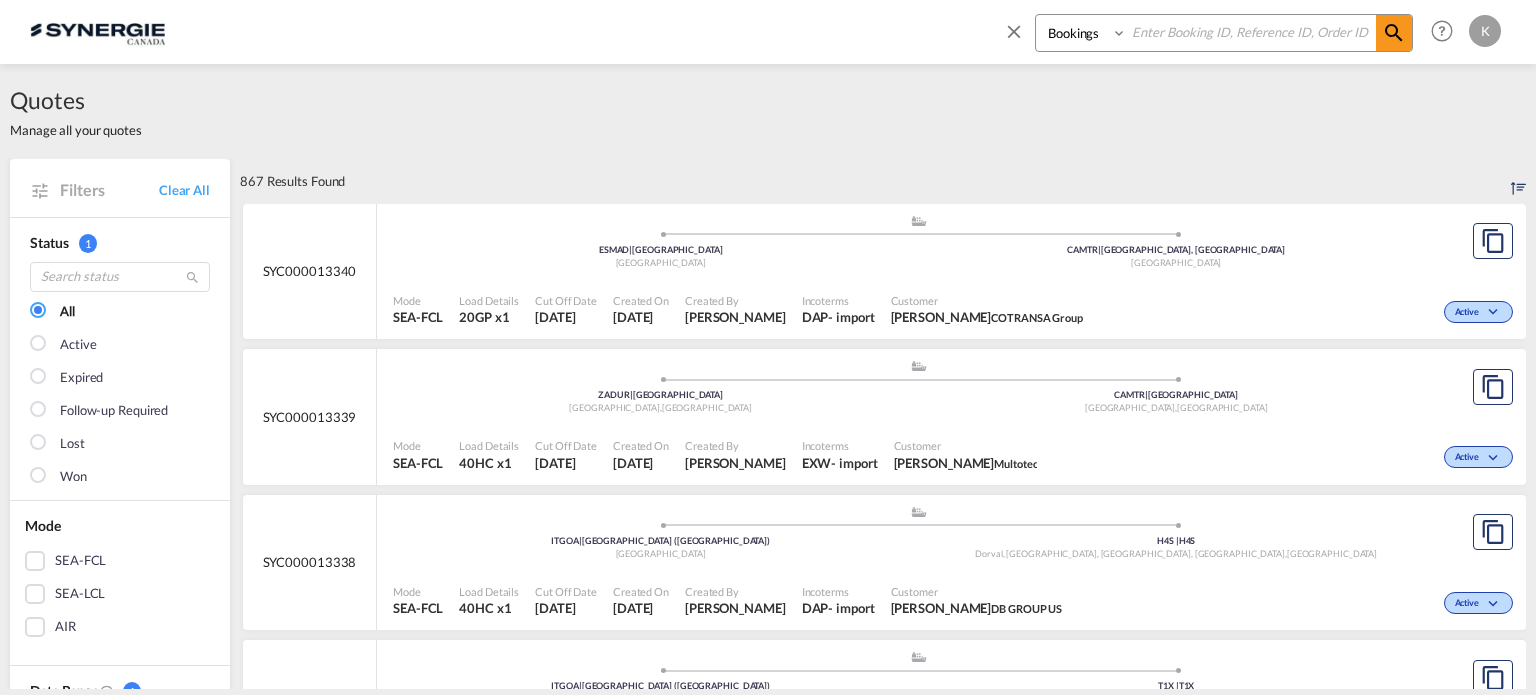 click at bounding box center (1251, 32) 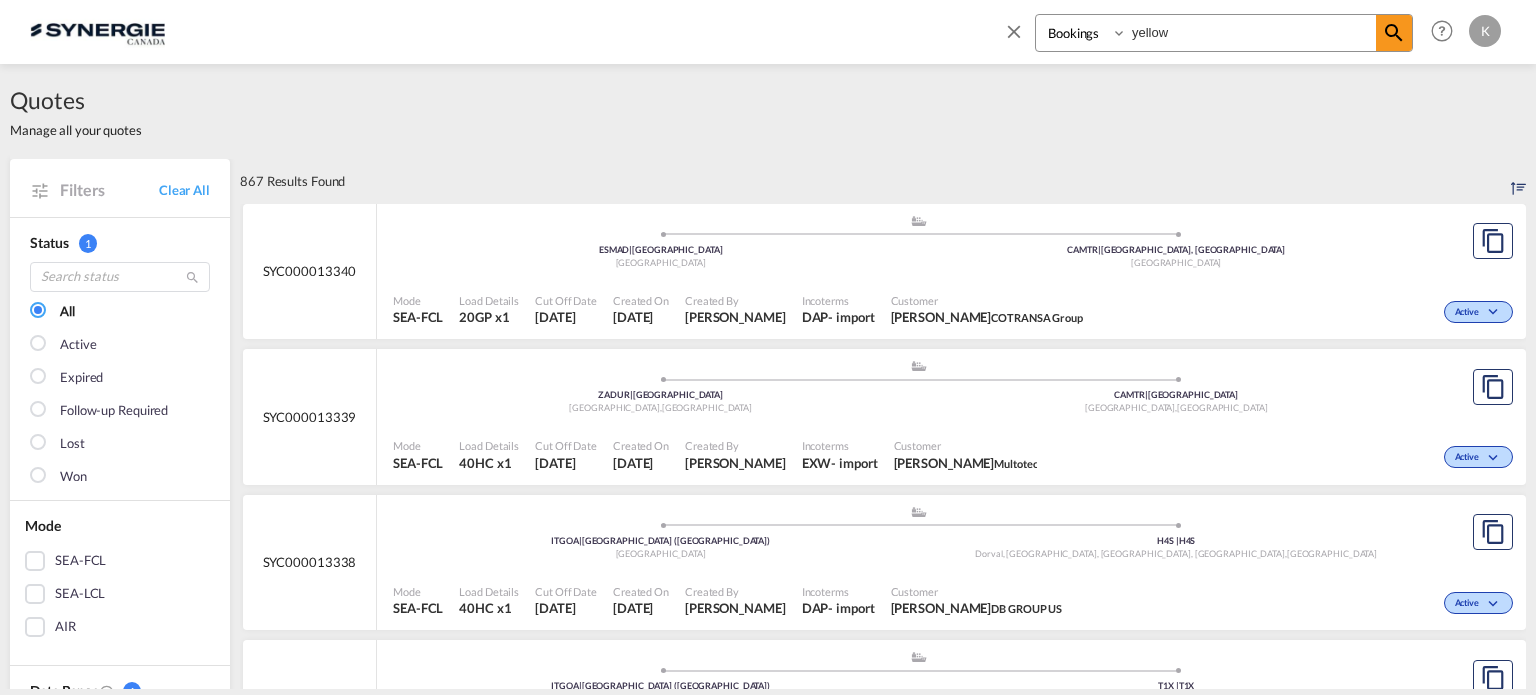 type on "yellow" 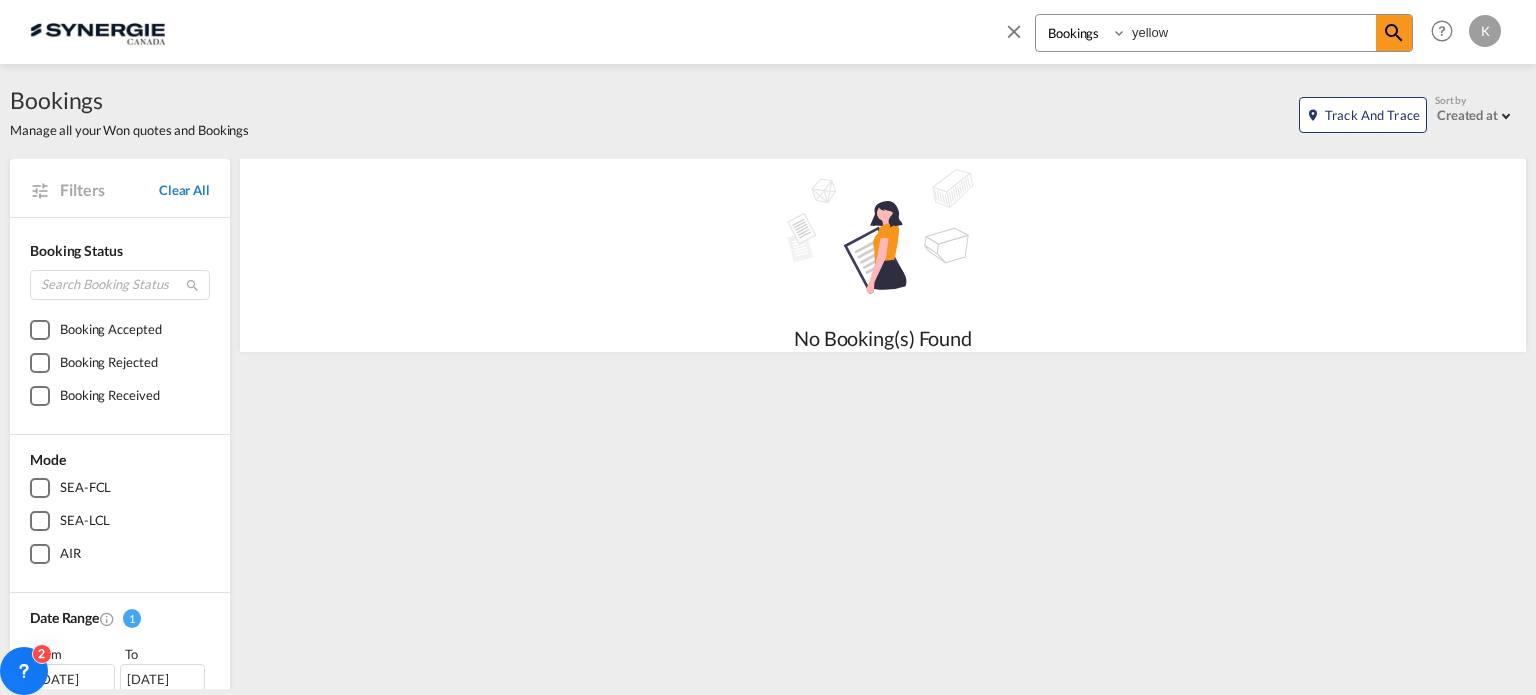 click on "Clear All" at bounding box center [184, 190] 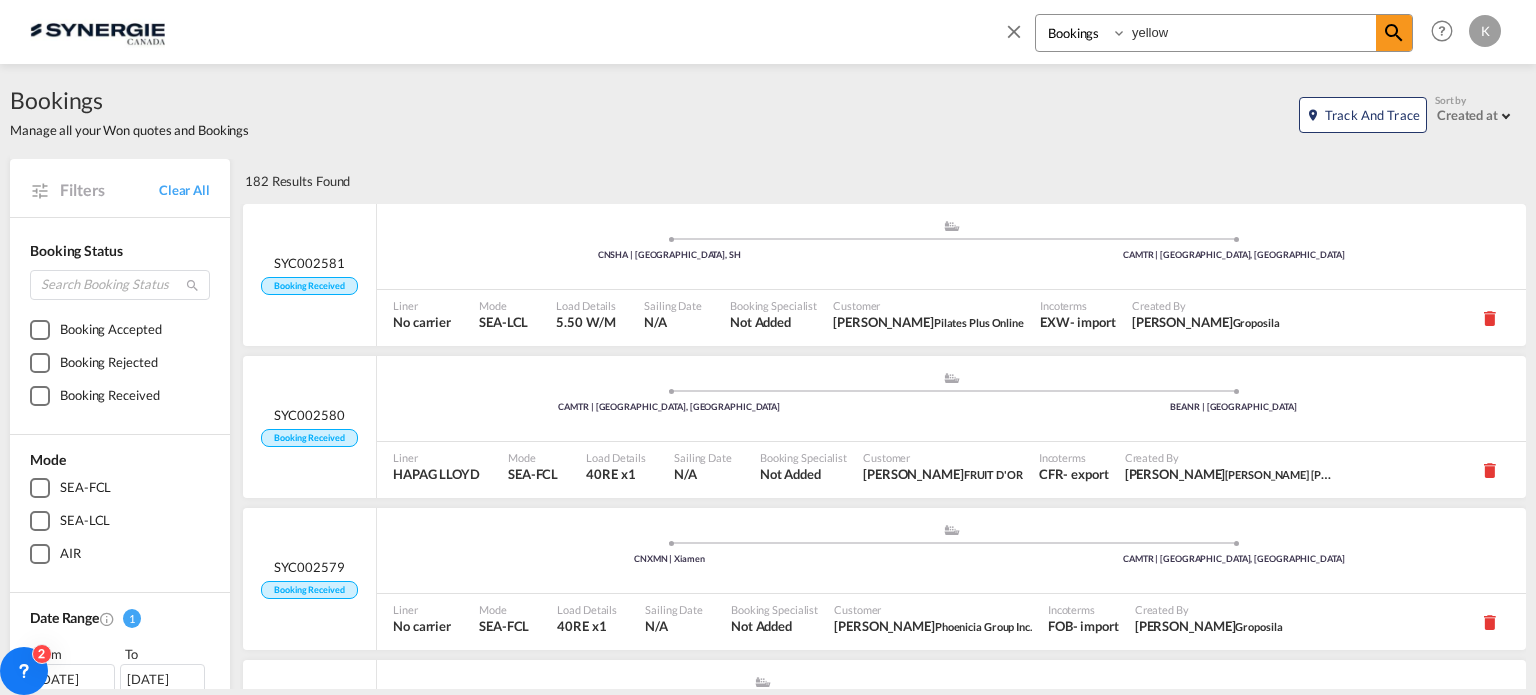 click at bounding box center [1014, 31] 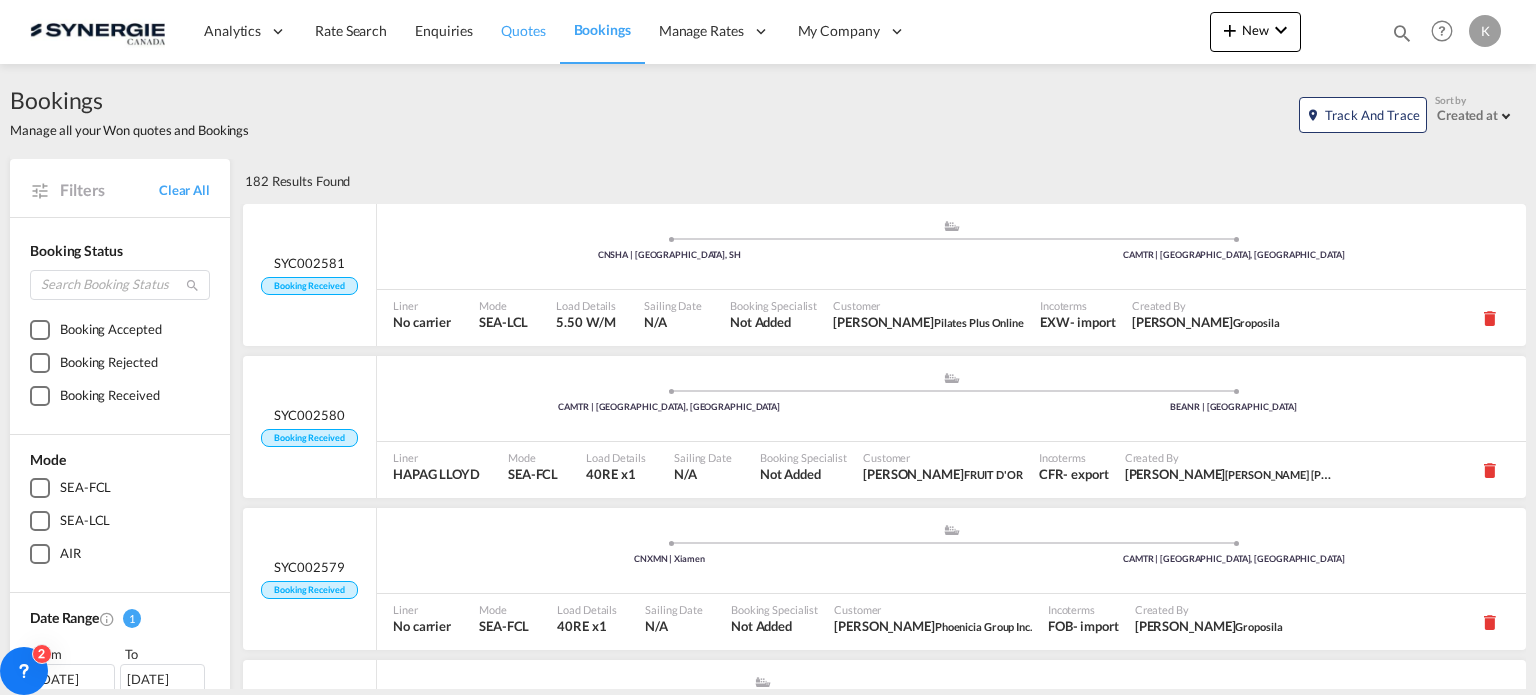 click on "Quotes" at bounding box center (523, 31) 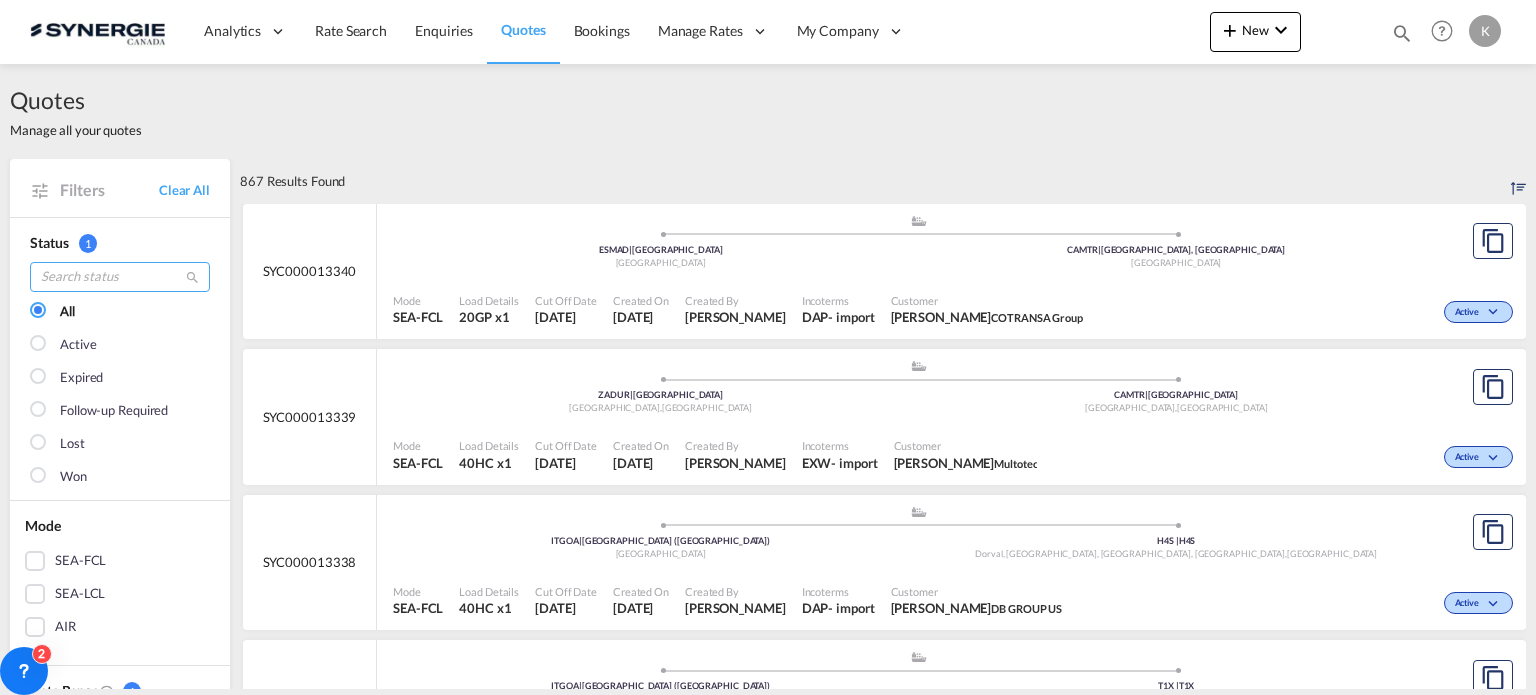 click at bounding box center (120, 277) 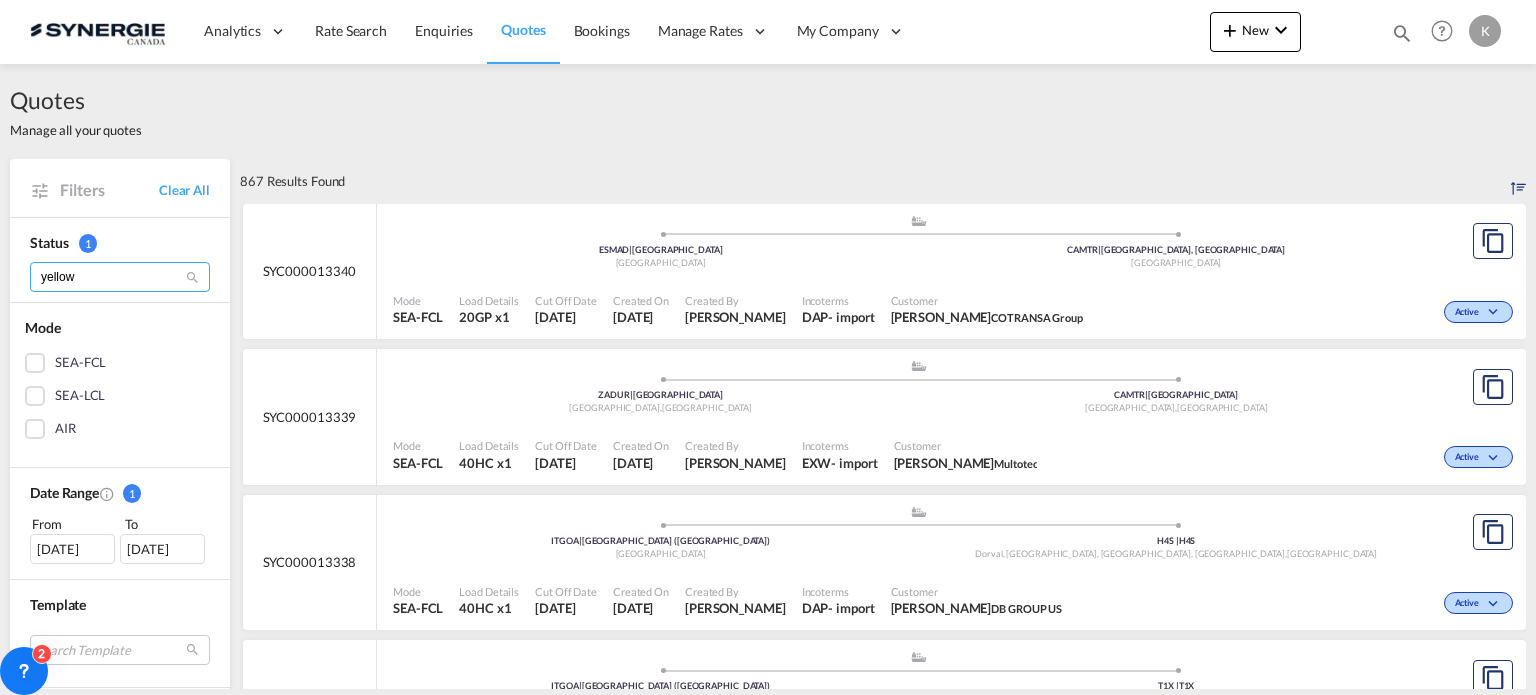 type on "yellow" 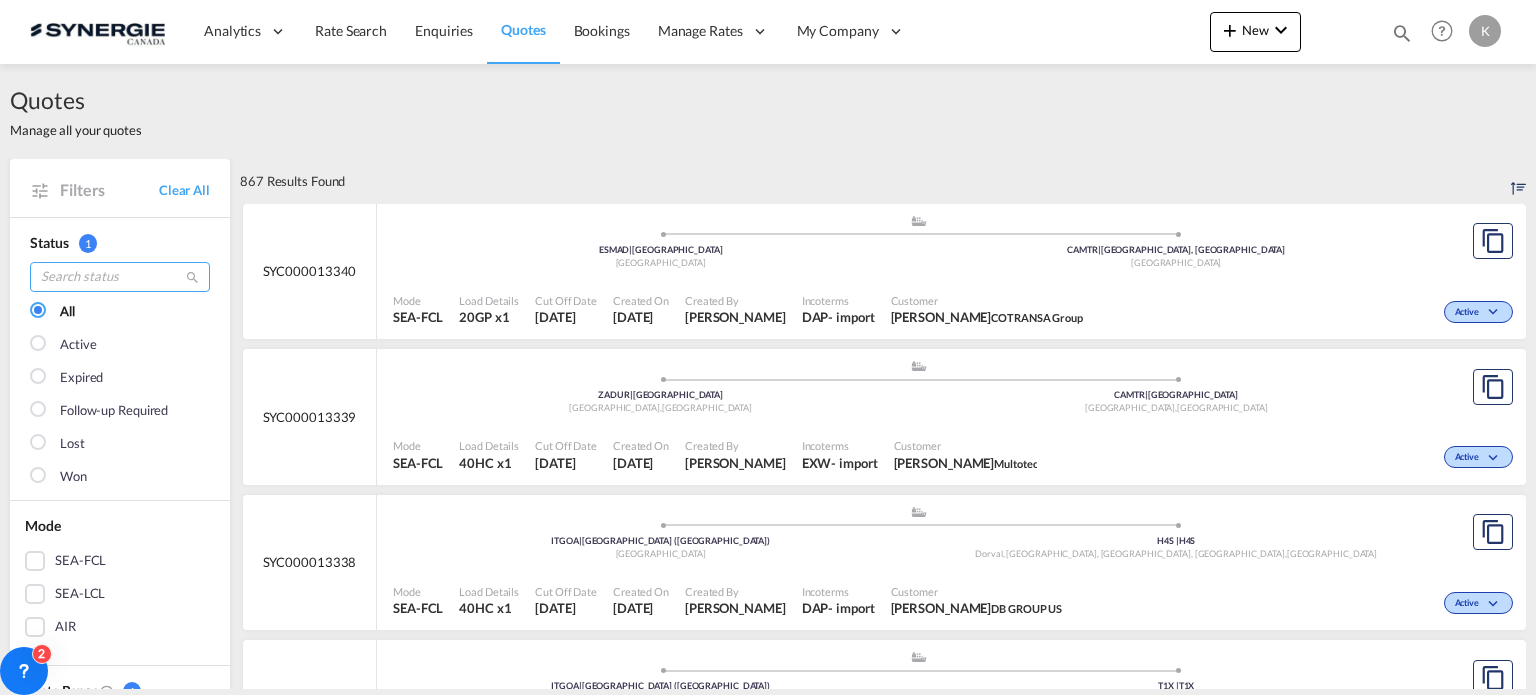 type 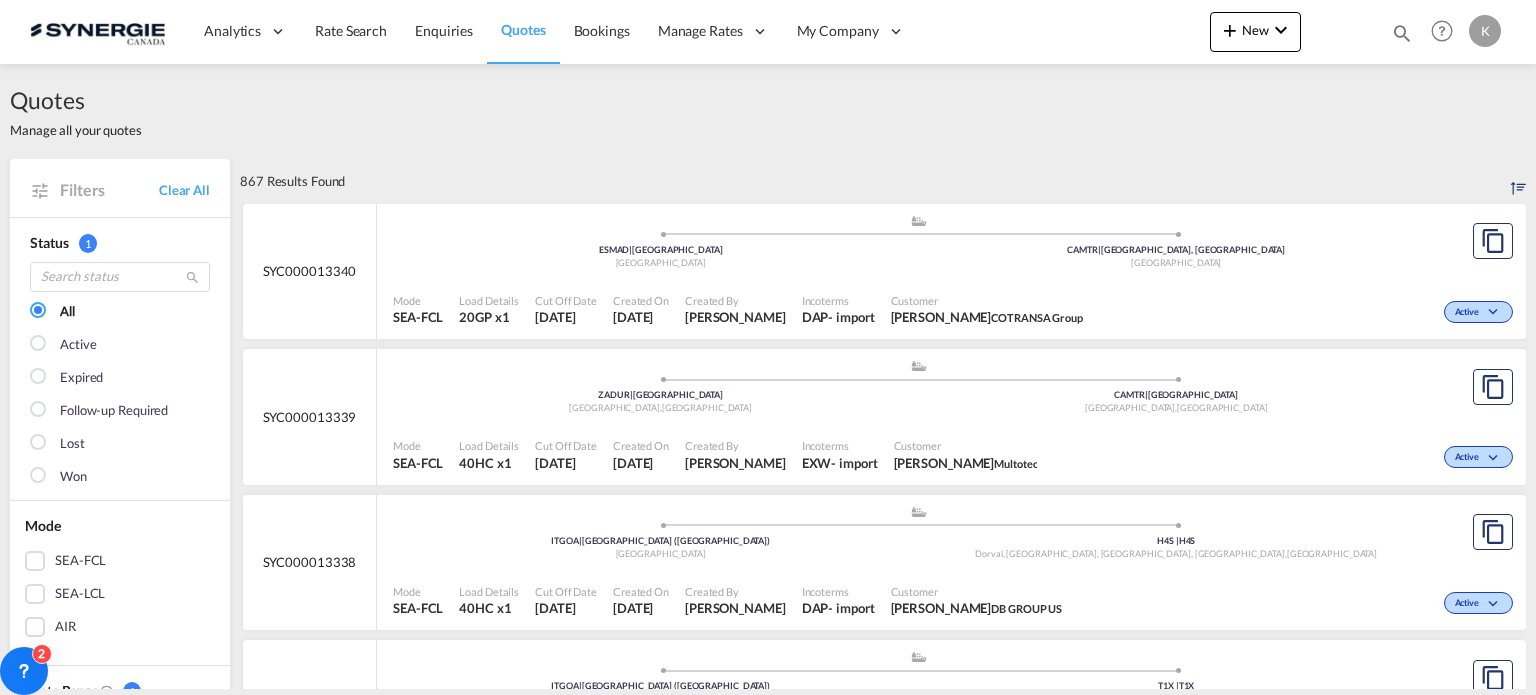 click at bounding box center (1402, 33) 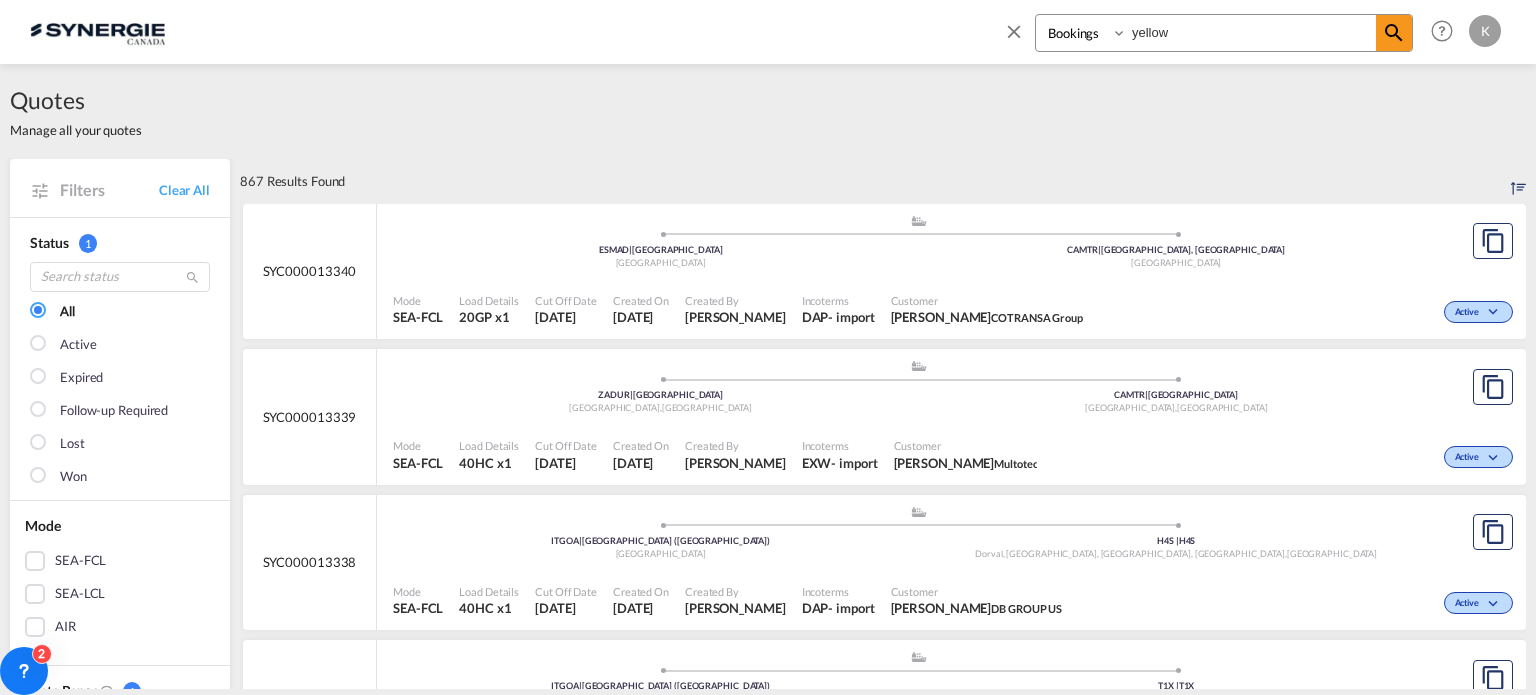 click at bounding box center (1014, 31) 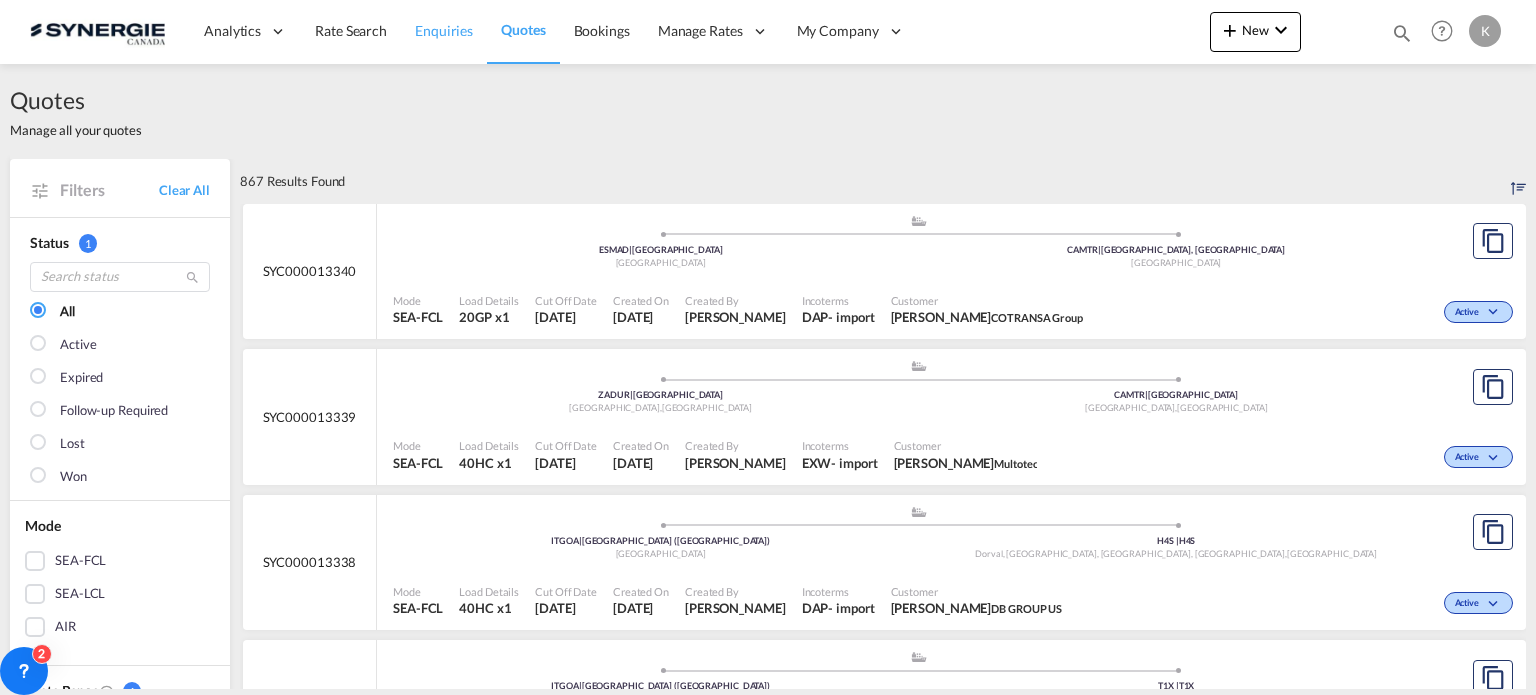 click on "Enquiries" at bounding box center [444, 30] 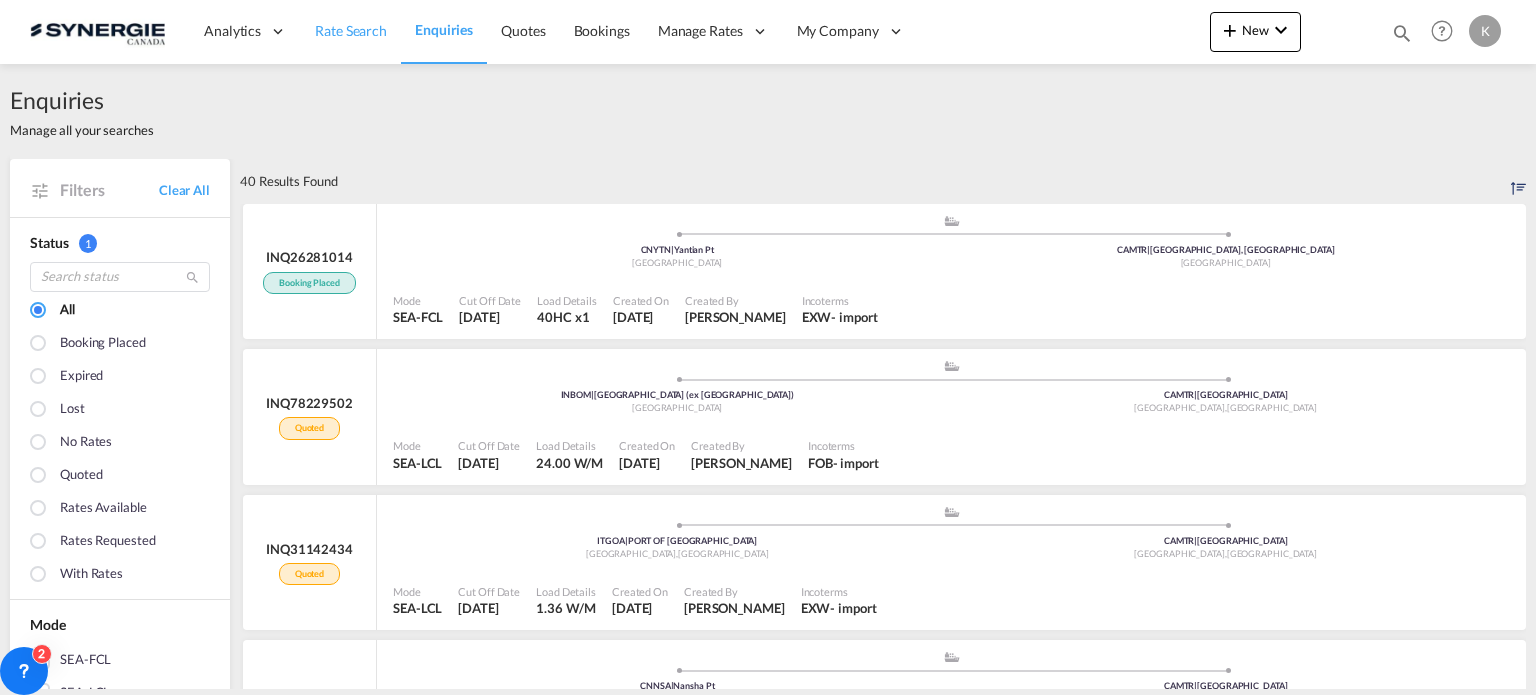 click on "Rate Search" at bounding box center [351, 30] 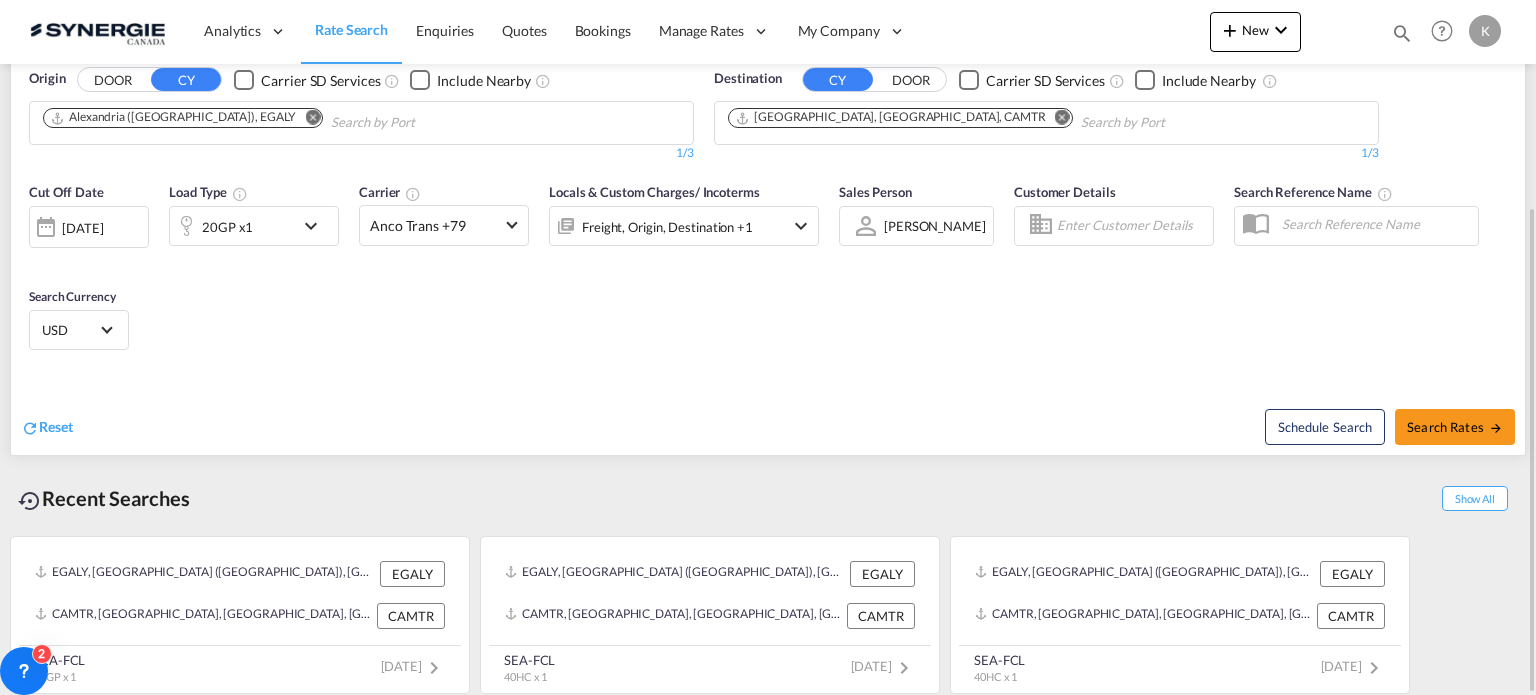 scroll, scrollTop: 0, scrollLeft: 0, axis: both 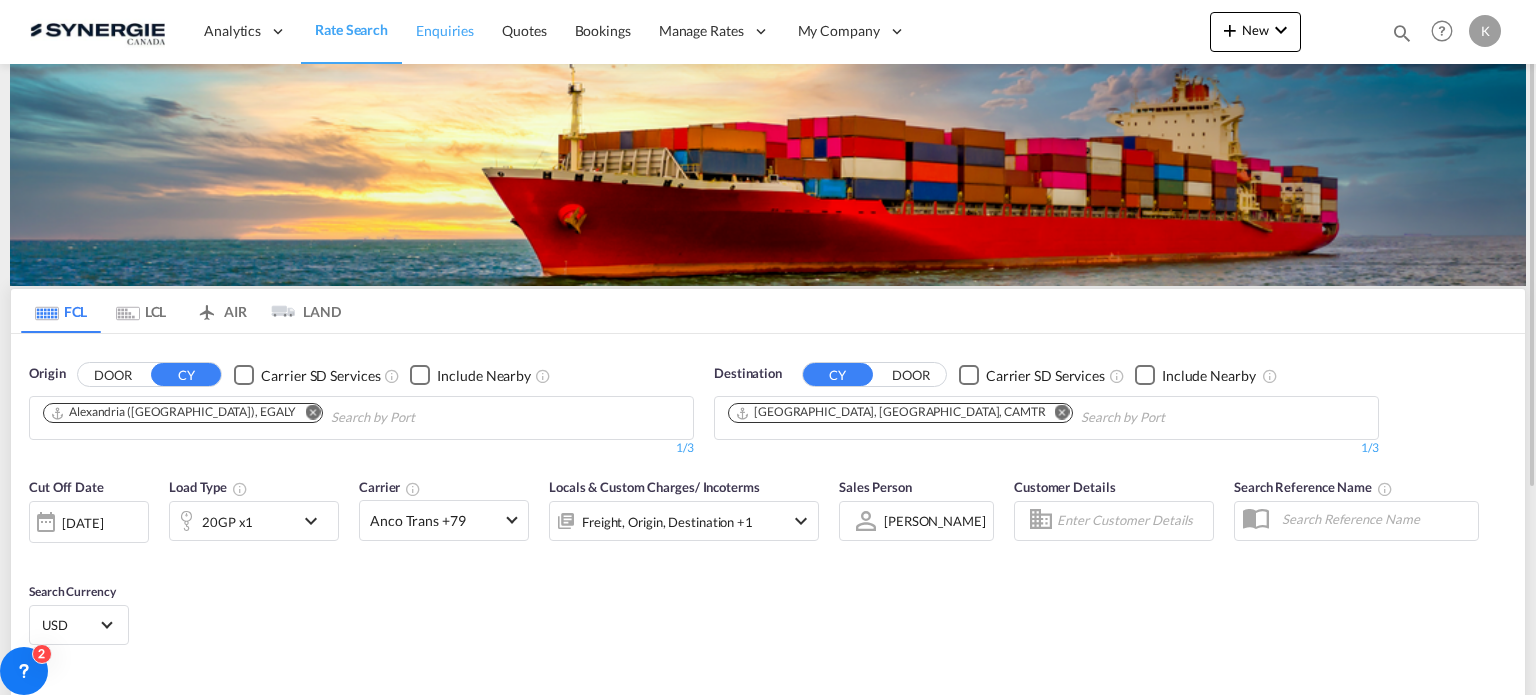 click on "Enquiries" at bounding box center (445, 30) 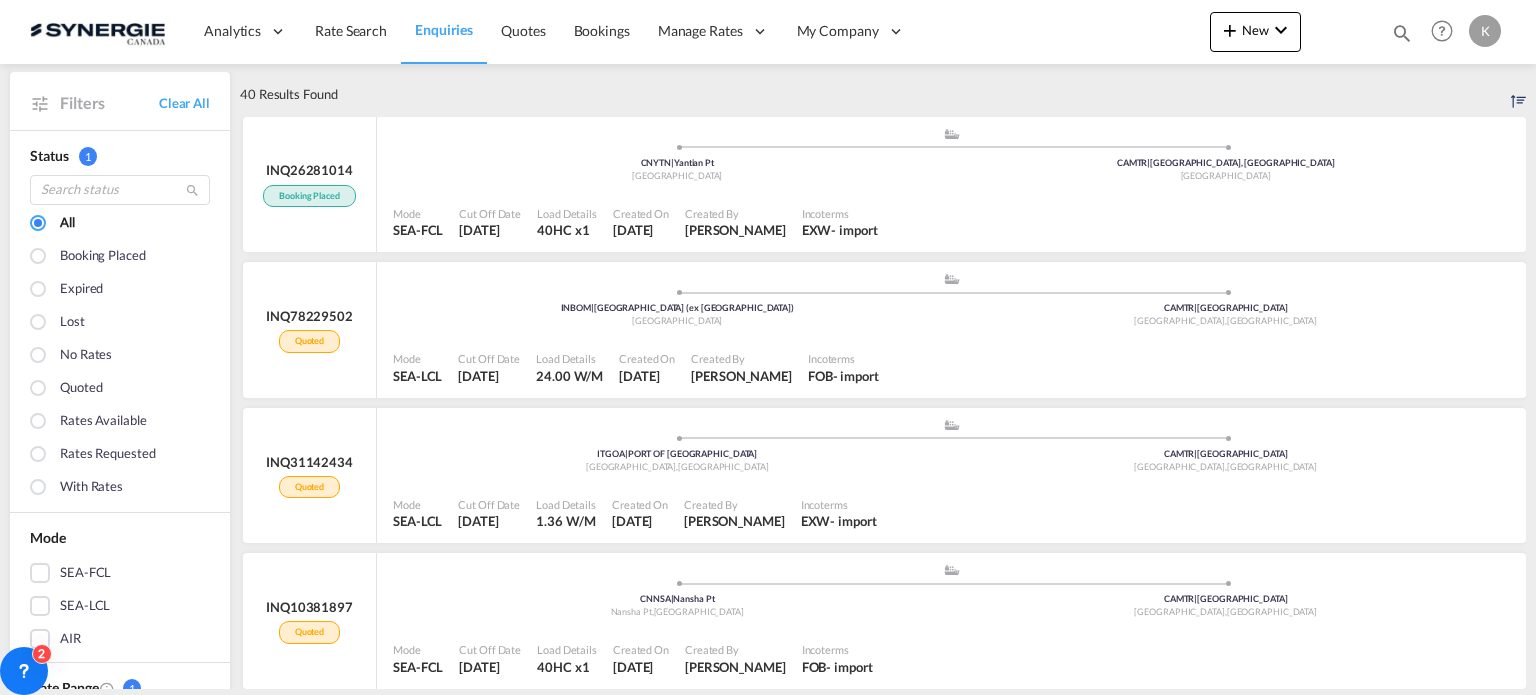 scroll, scrollTop: 0, scrollLeft: 0, axis: both 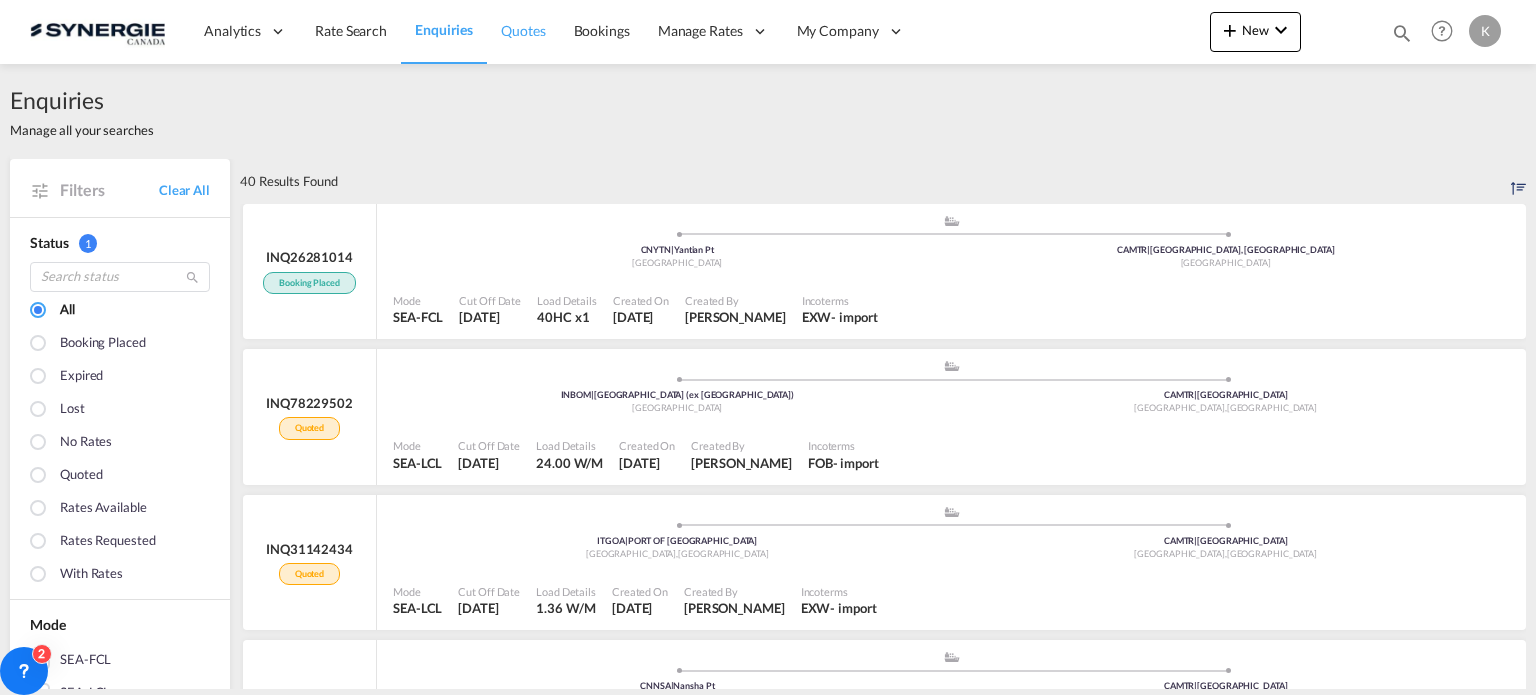 click on "Quotes" at bounding box center [523, 30] 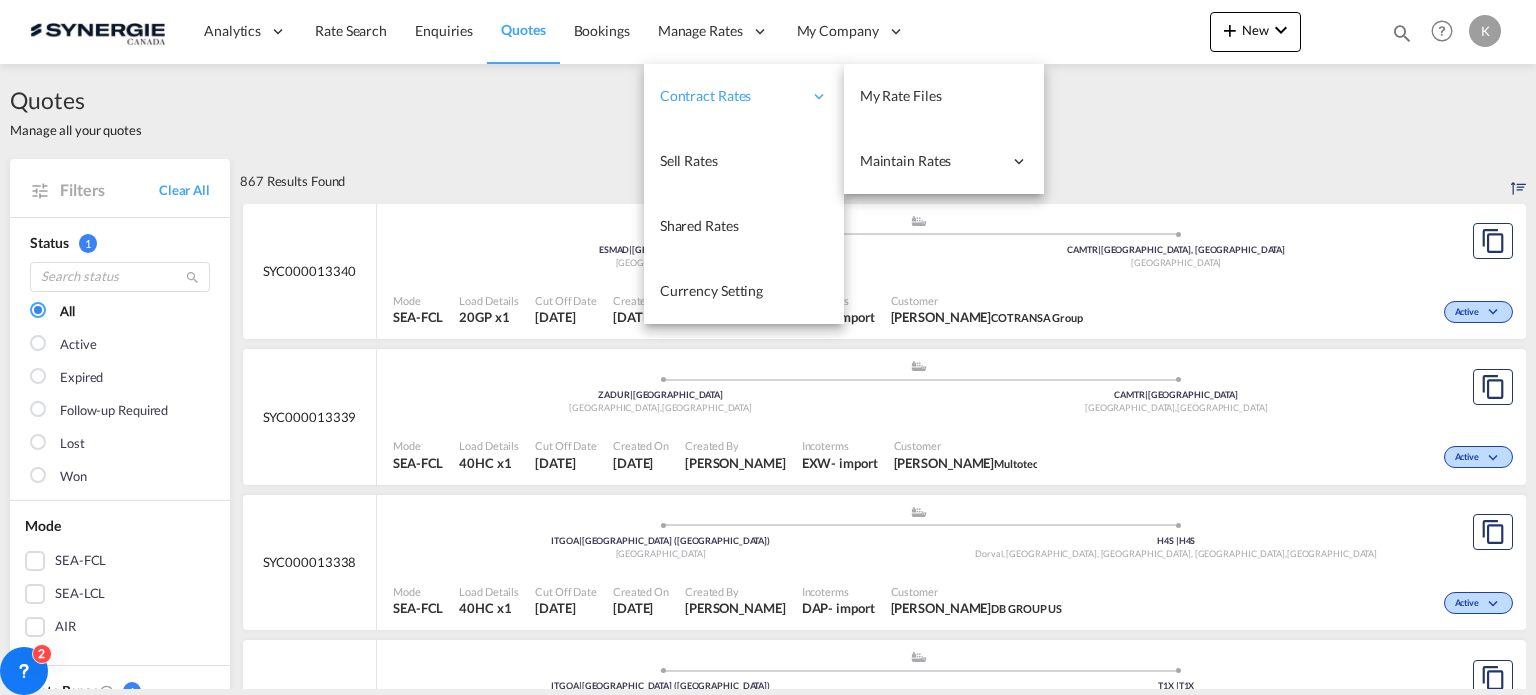 click on "Contract Rates" at bounding box center (731, 96) 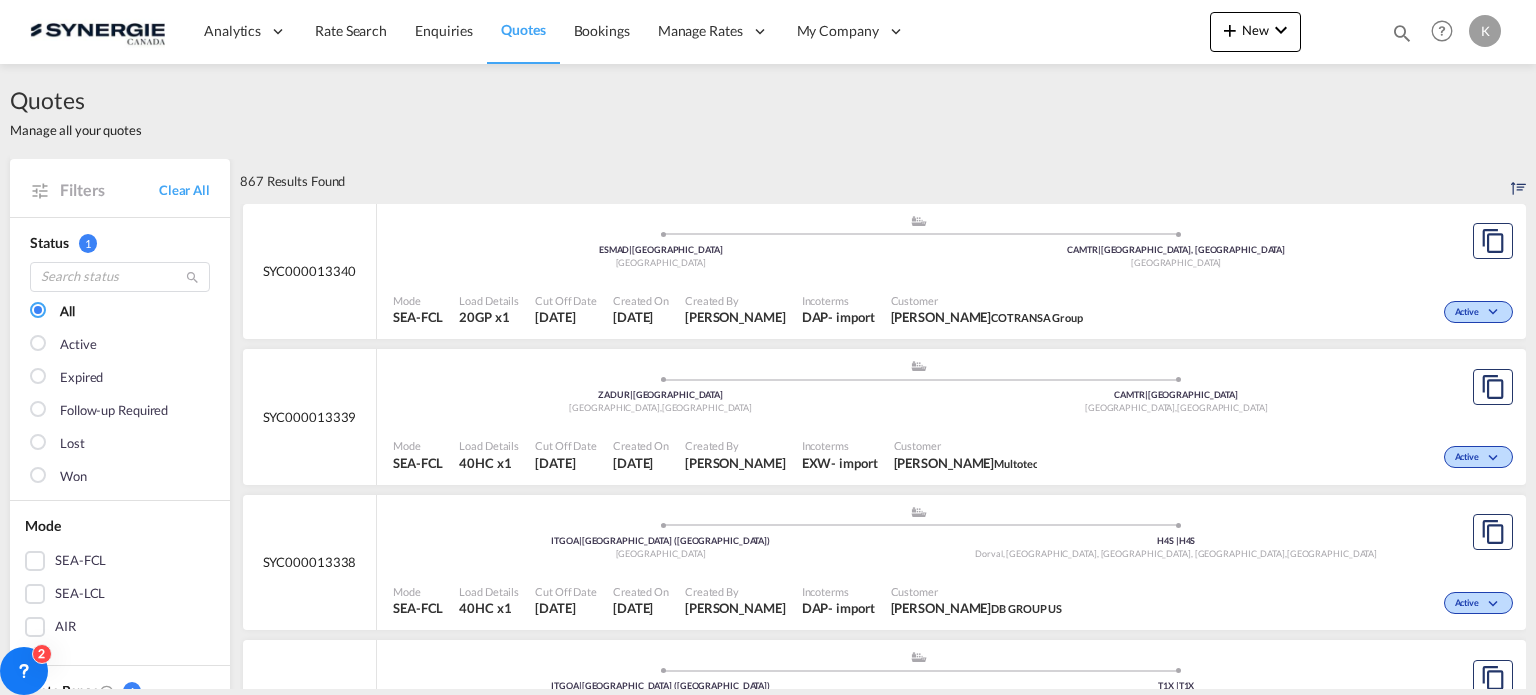 click on "Quotes" at bounding box center (523, 29) 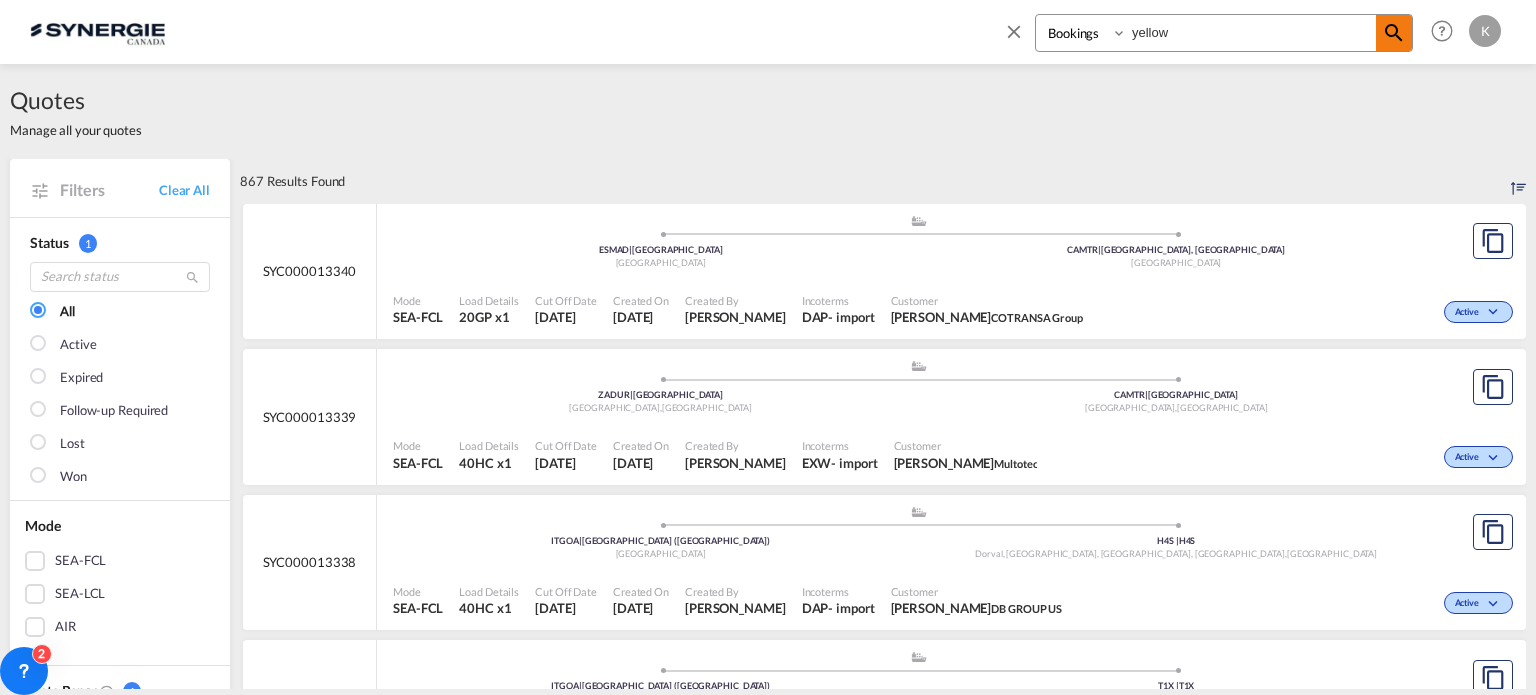 click at bounding box center [1394, 33] 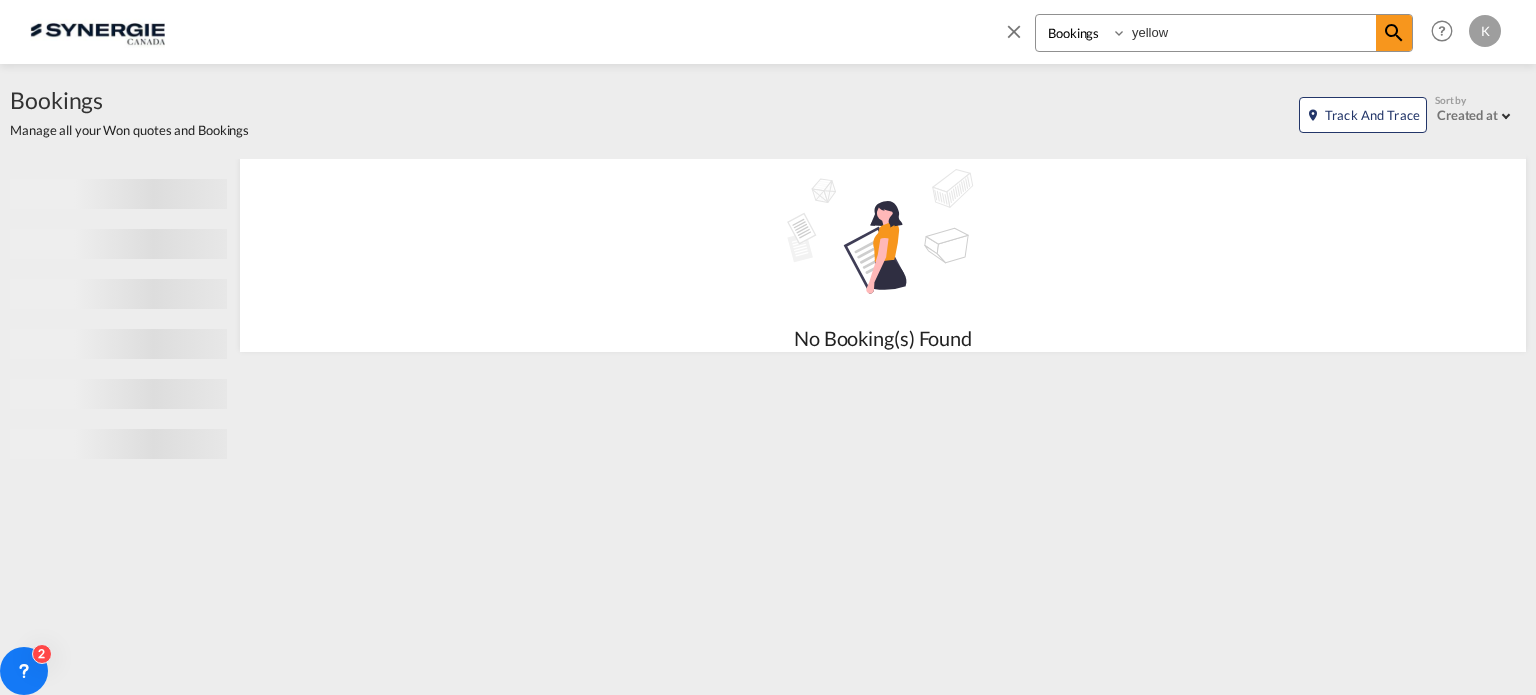 click on "yellow" at bounding box center (1251, 32) 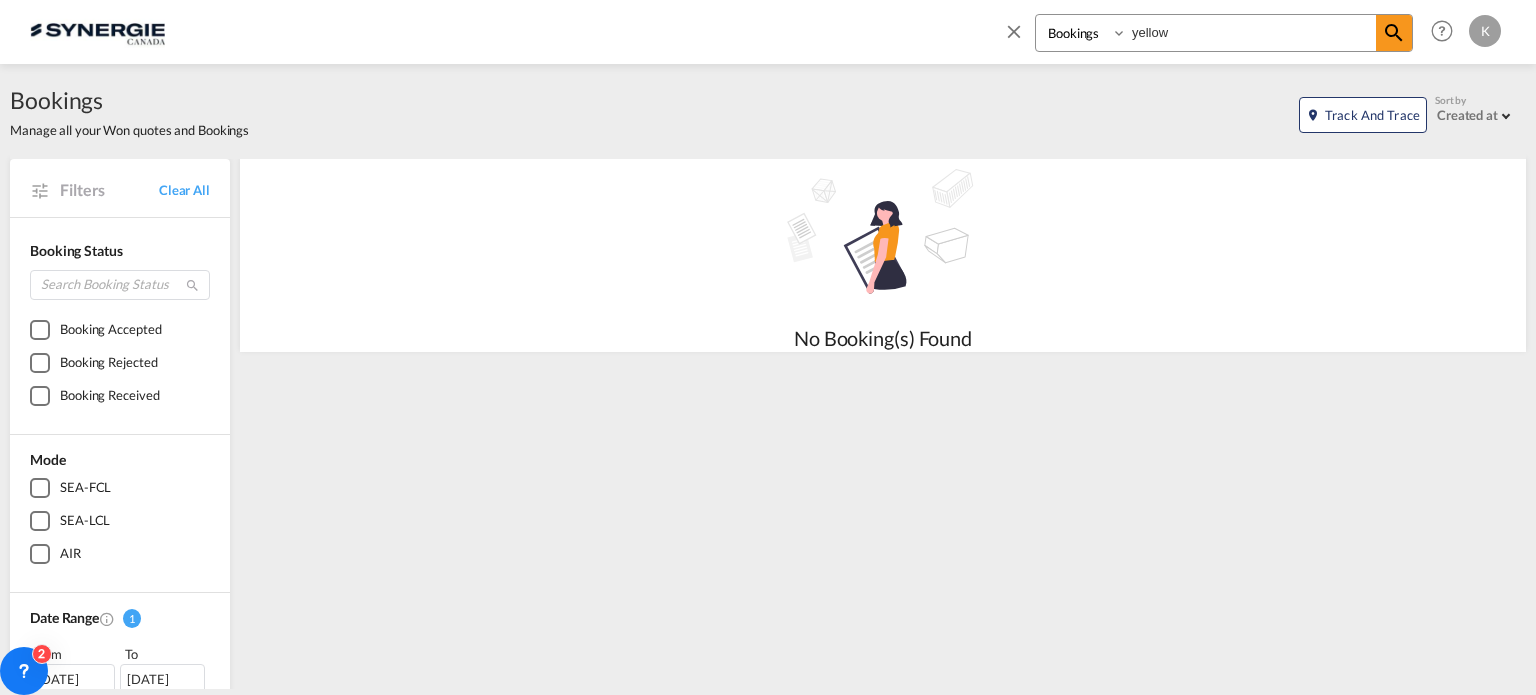 drag, startPoint x: 1200, startPoint y: 35, endPoint x: 1059, endPoint y: 30, distance: 141.08862 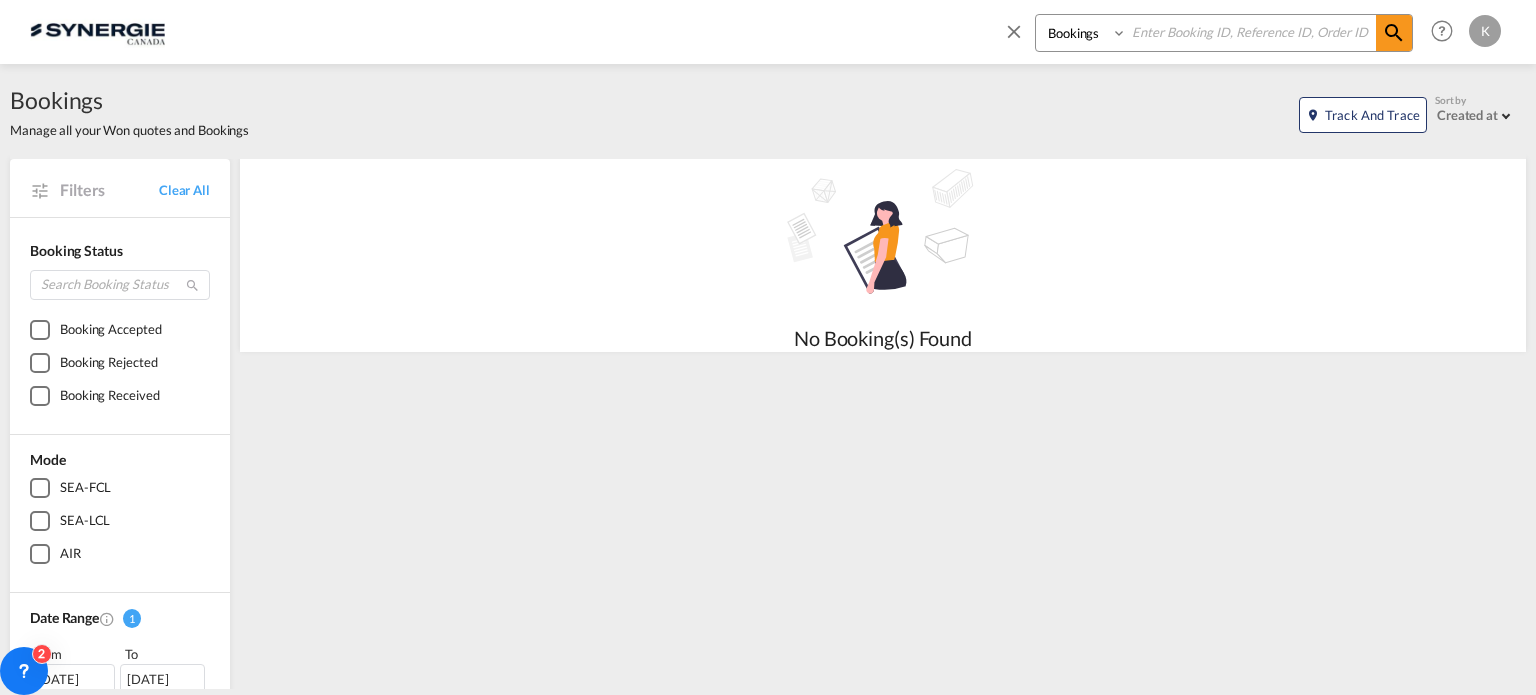 type 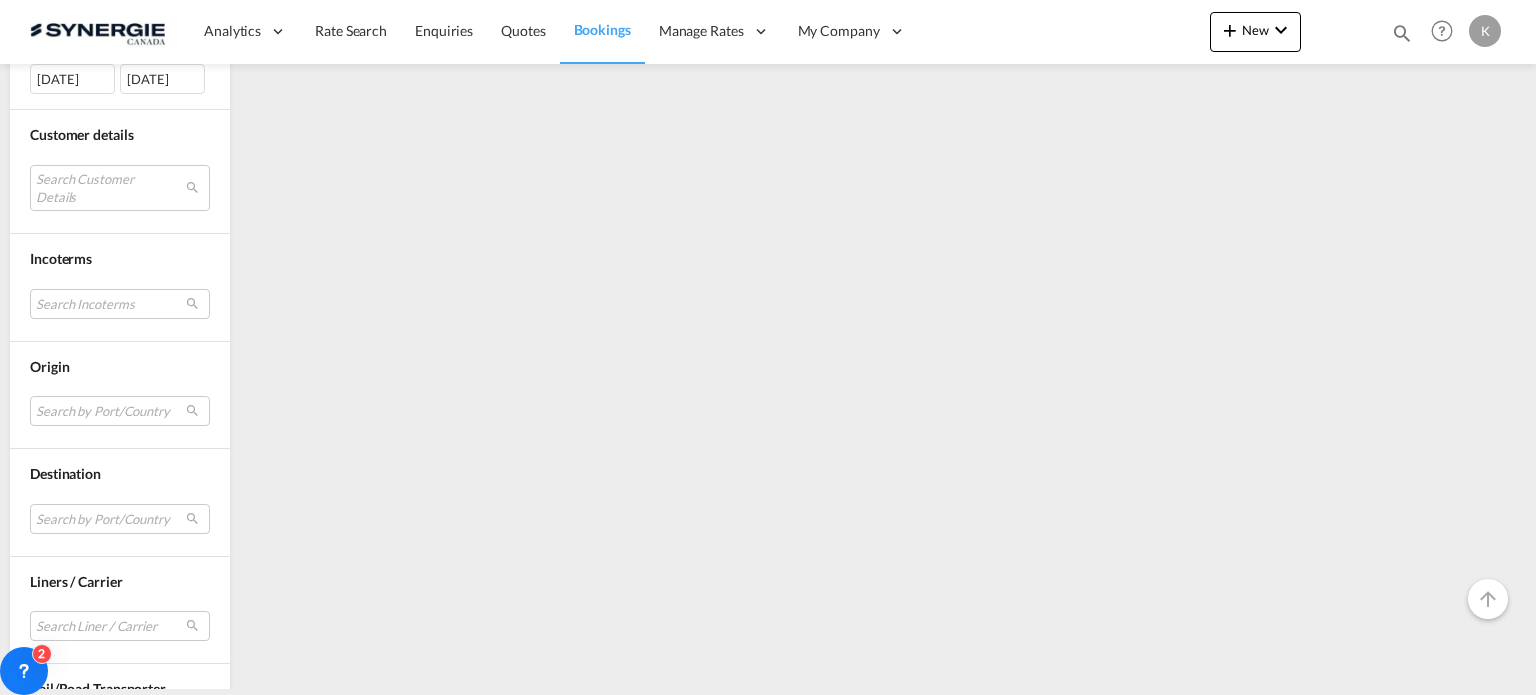 scroll, scrollTop: 684, scrollLeft: 0, axis: vertical 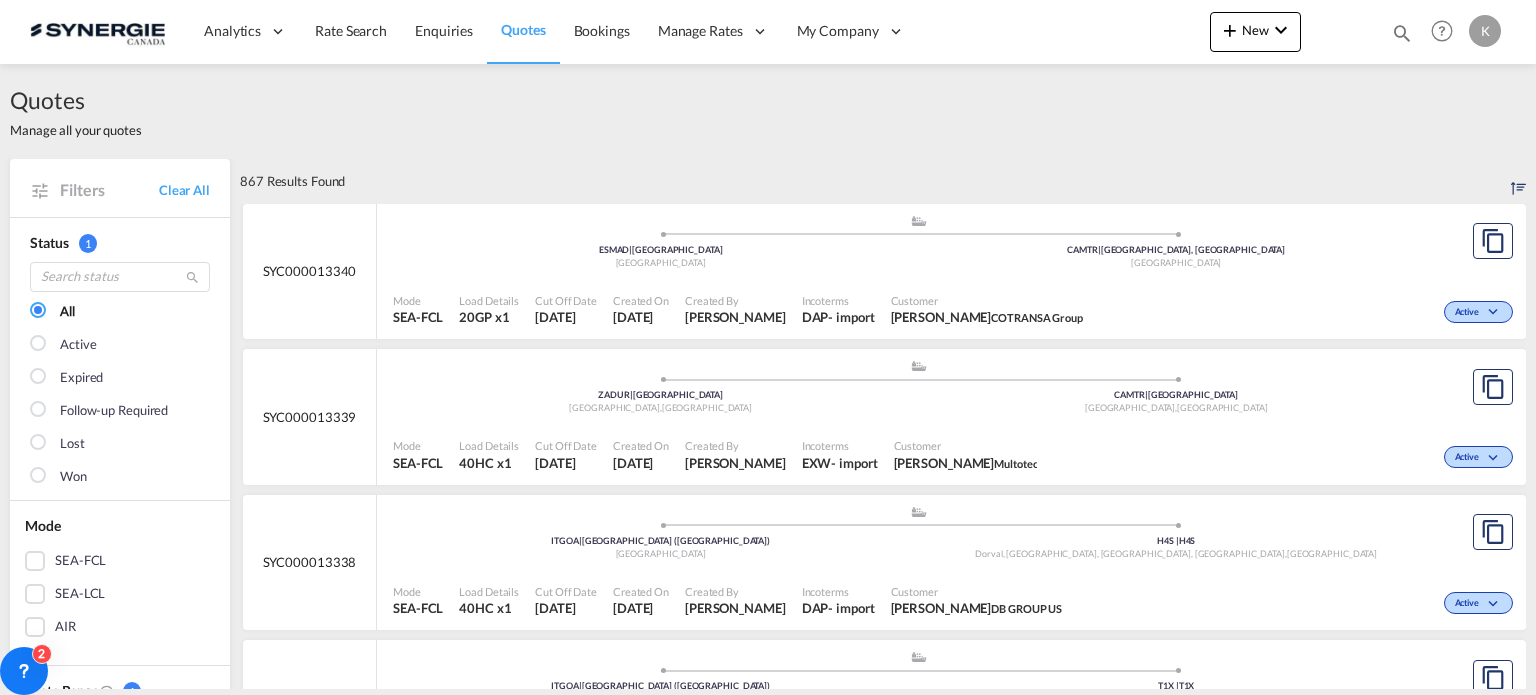 click at bounding box center [40, 345] 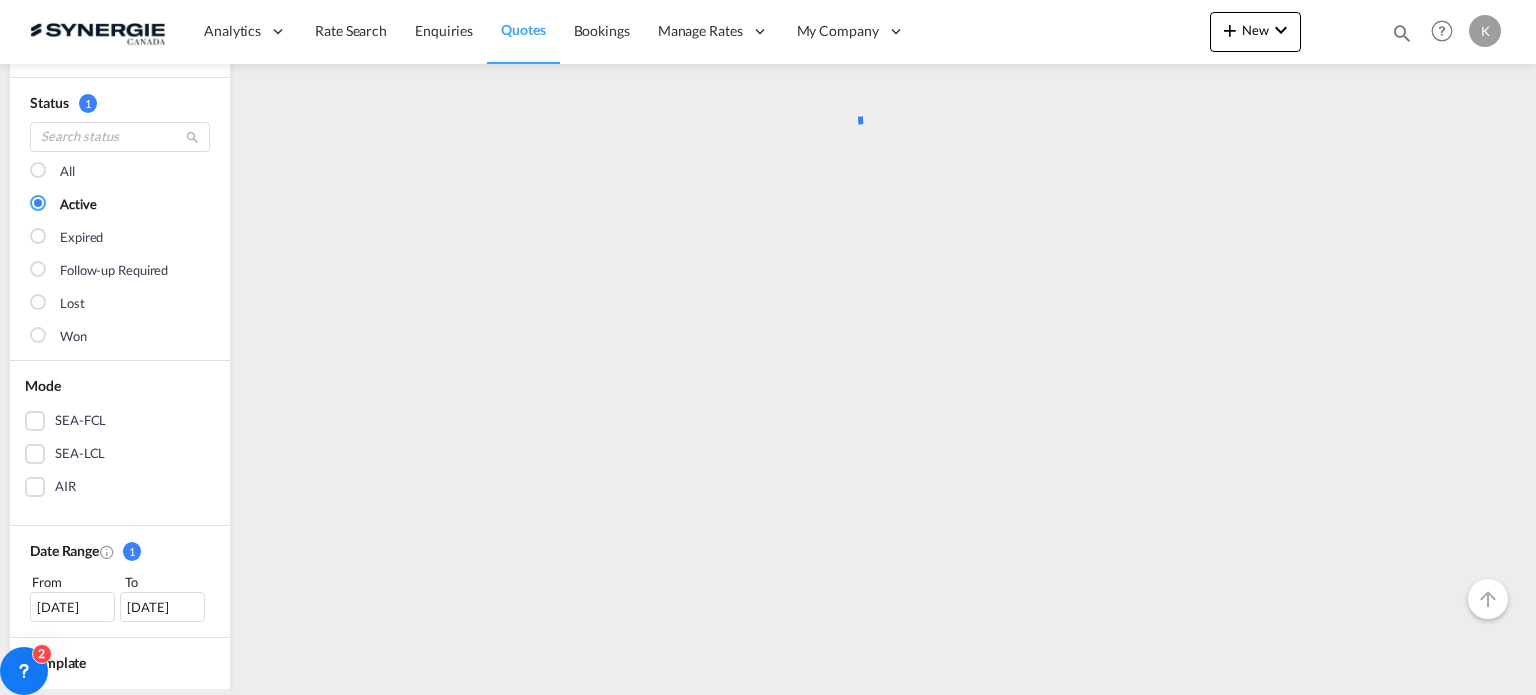 scroll, scrollTop: 200, scrollLeft: 0, axis: vertical 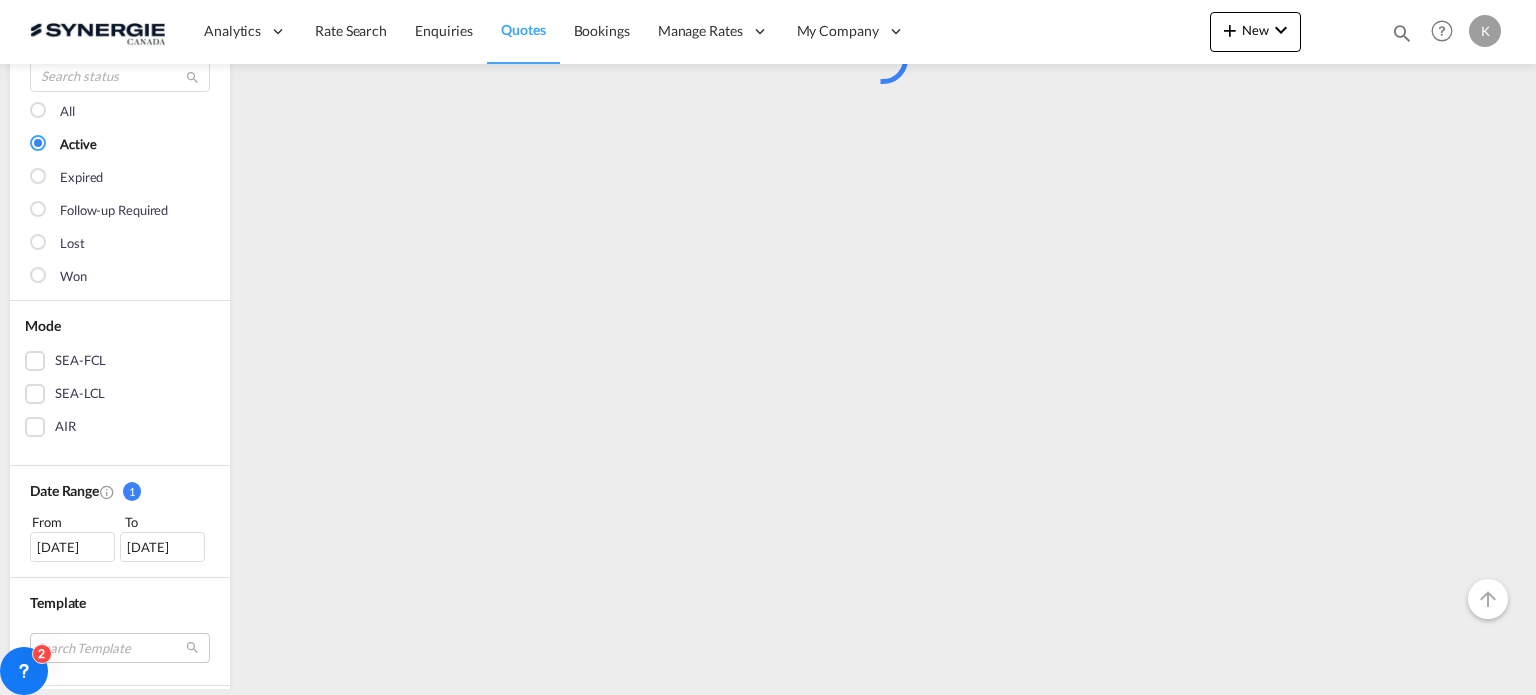 click at bounding box center [35, 361] 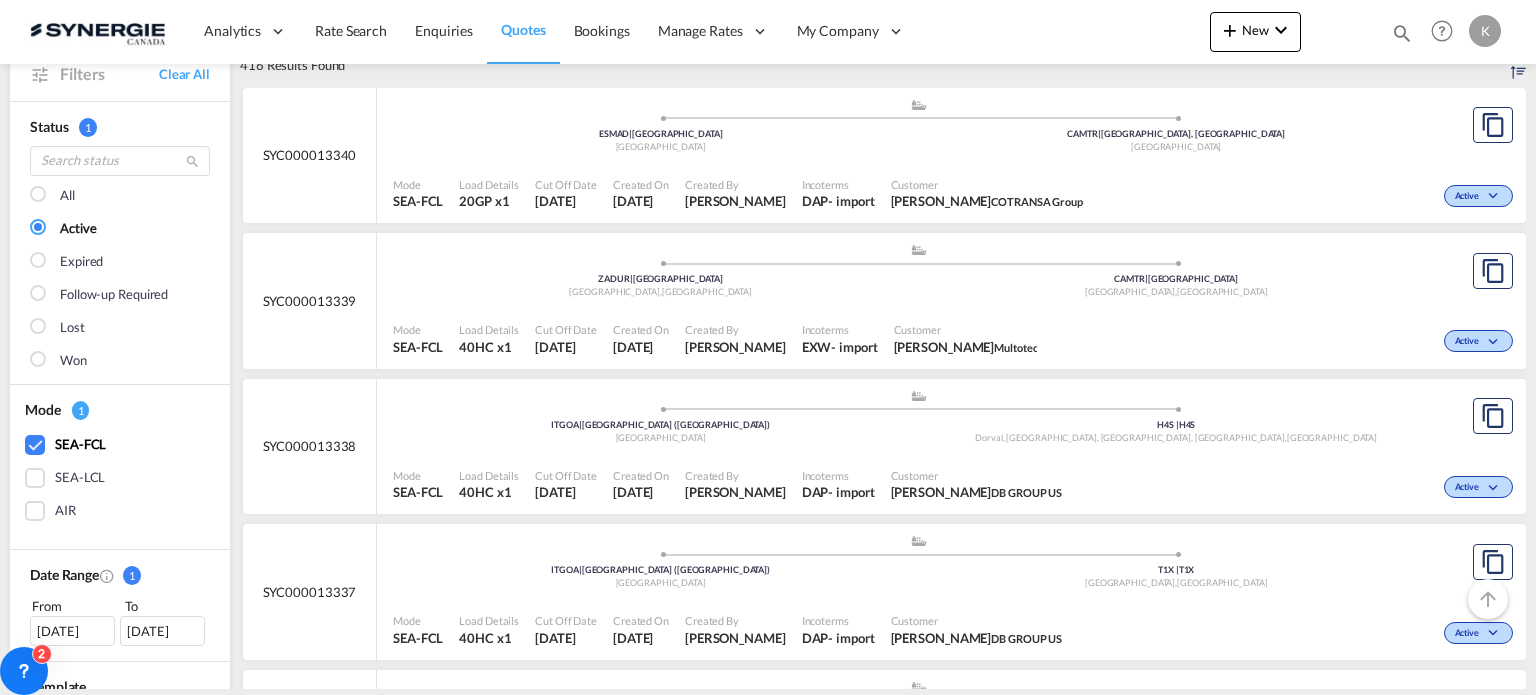 scroll, scrollTop: 0, scrollLeft: 0, axis: both 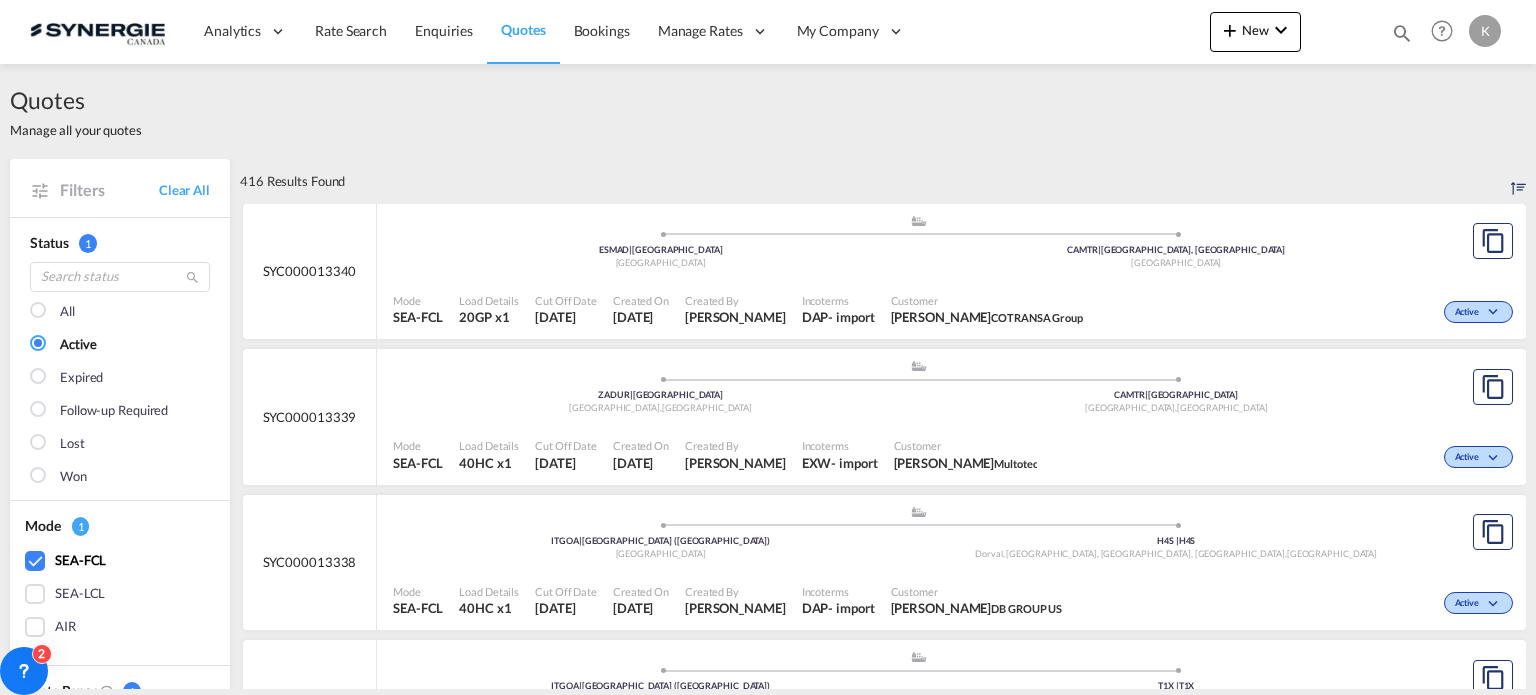 click at bounding box center (35, 594) 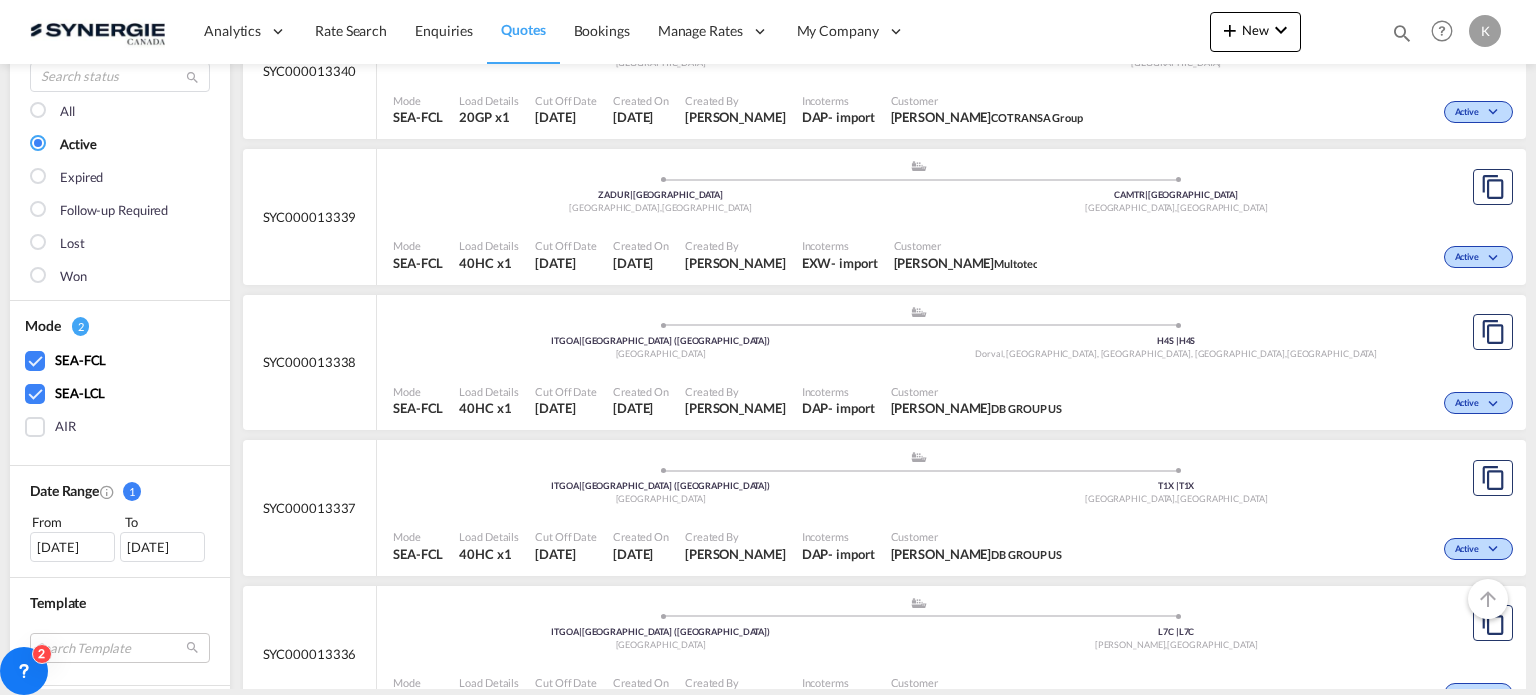 scroll, scrollTop: 500, scrollLeft: 0, axis: vertical 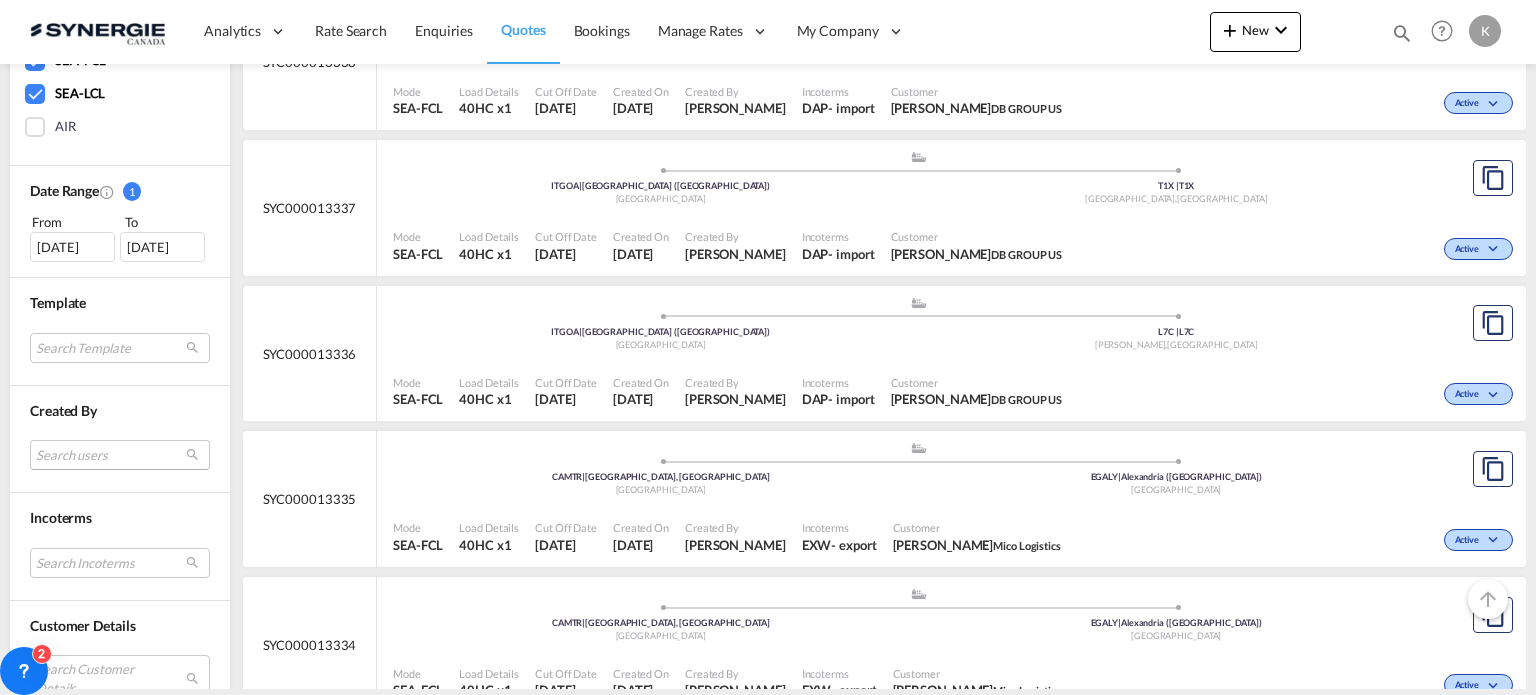 click on "Search users [PERSON_NAME] [PERSON_NAME][EMAIL_ADDRESS][DOMAIN_NAME]
[PERSON_NAME] [PERSON_NAME][EMAIL_ADDRESS][PERSON_NAME][DOMAIN_NAME]
[PERSON_NAME] K [PERSON_NAME][EMAIL_ADDRESS][PERSON_NAME][DOMAIN_NAME]
leidy Consuegra [EMAIL_ADDRESS][PERSON_NAME][DOMAIN_NAME]
[PERSON_NAME] [EMAIL_ADDRESS][DOMAIN_NAME]
udaya CM [EMAIL_ADDRESS][DOMAIN_NAME]
[PERSON_NAME] [PERSON_NAME][EMAIL_ADDRESS][DOMAIN_NAME]
[PERSON_NAME] Freightify CS [EMAIL_ADDRESS][DOMAIN_NAME]
[PERSON_NAME] [PERSON_NAME][EMAIL_ADDRESS][DOMAIN_NAME]
[PERSON_NAME] [PERSON_NAME][EMAIL_ADDRESS][DOMAIN_NAME]
[PERSON_NAME] [EMAIL_ADDRESS][DOMAIN_NAME]
[PERSON_NAME] [PERSON_NAME][EMAIL_ADDRESS][DOMAIN_NAME]
air Team [EMAIL_ADDRESS][DOMAIN_NAME]
ocean team [EMAIL_ADDRESS][DOMAIN_NAME]
[PERSON_NAME] [PERSON_NAME][EMAIL_ADDRESS][DOMAIN_NAME]
[PERSON_NAME] [PERSON_NAME][EMAIL_ADDRESS][DOMAIN_NAME]
Done" at bounding box center [120, 455] 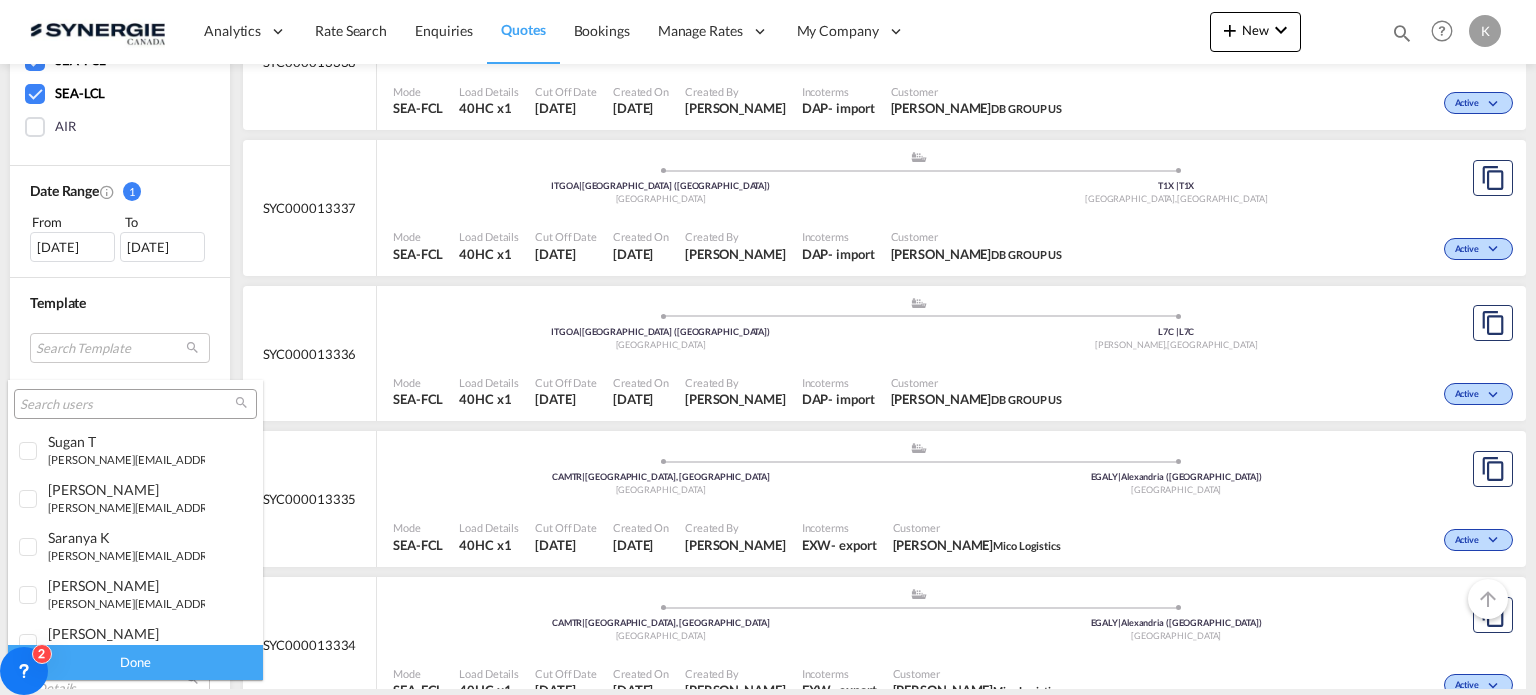 type on "[object Object]" 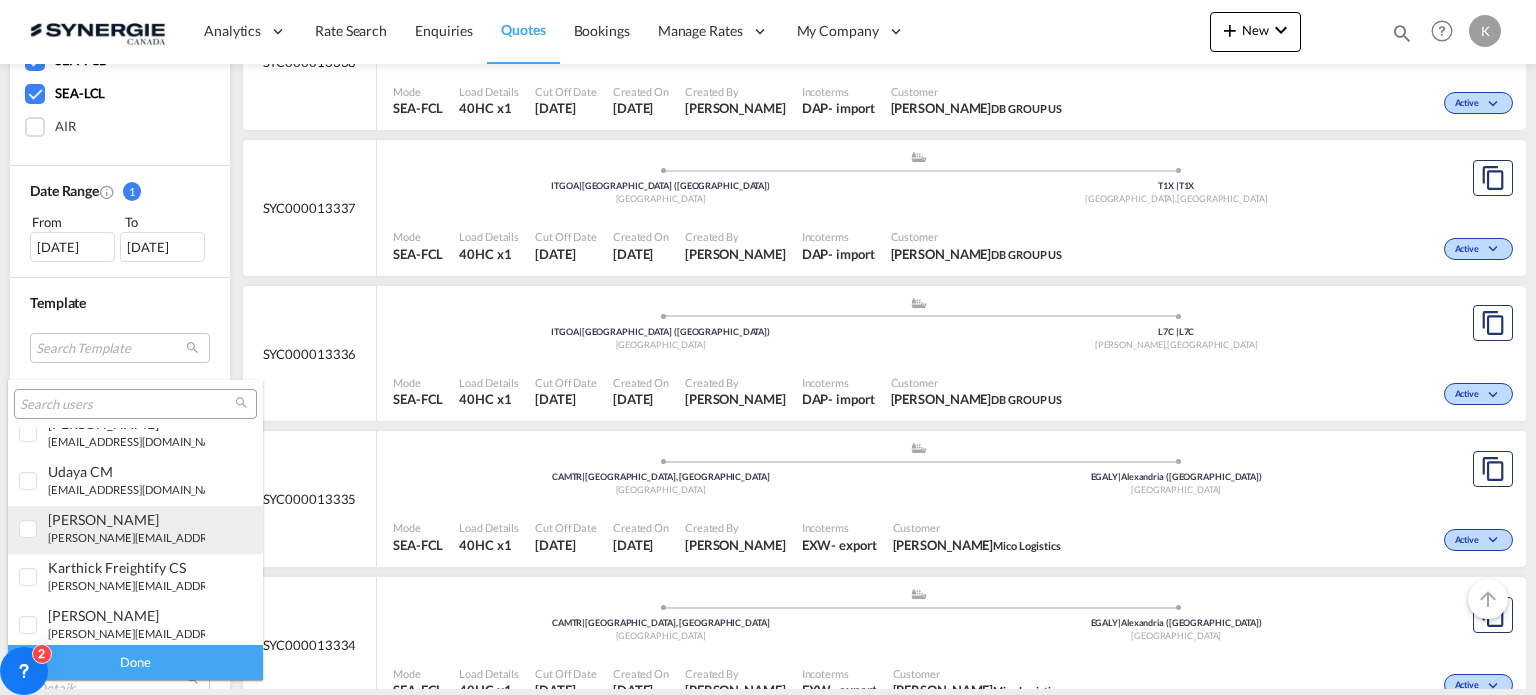 type on "[object Object]" 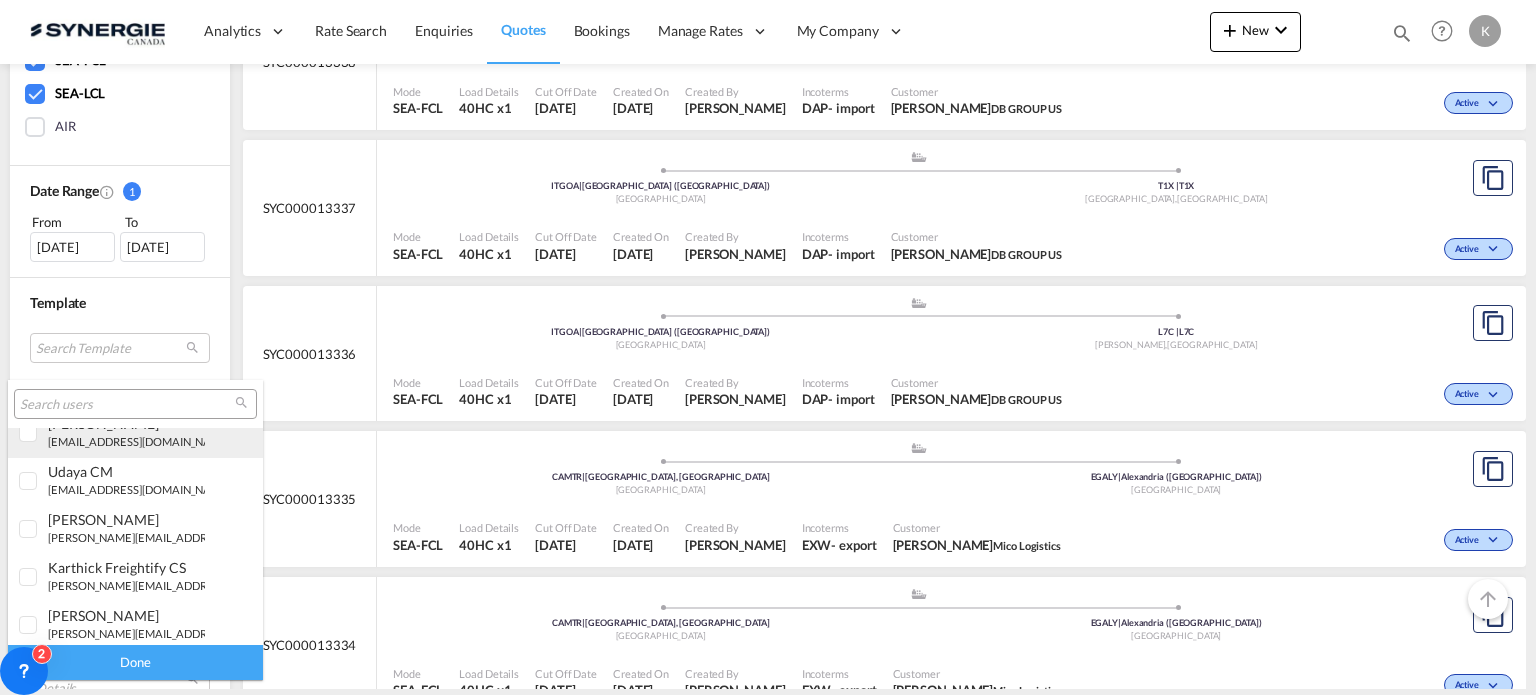 type on "[object Object]" 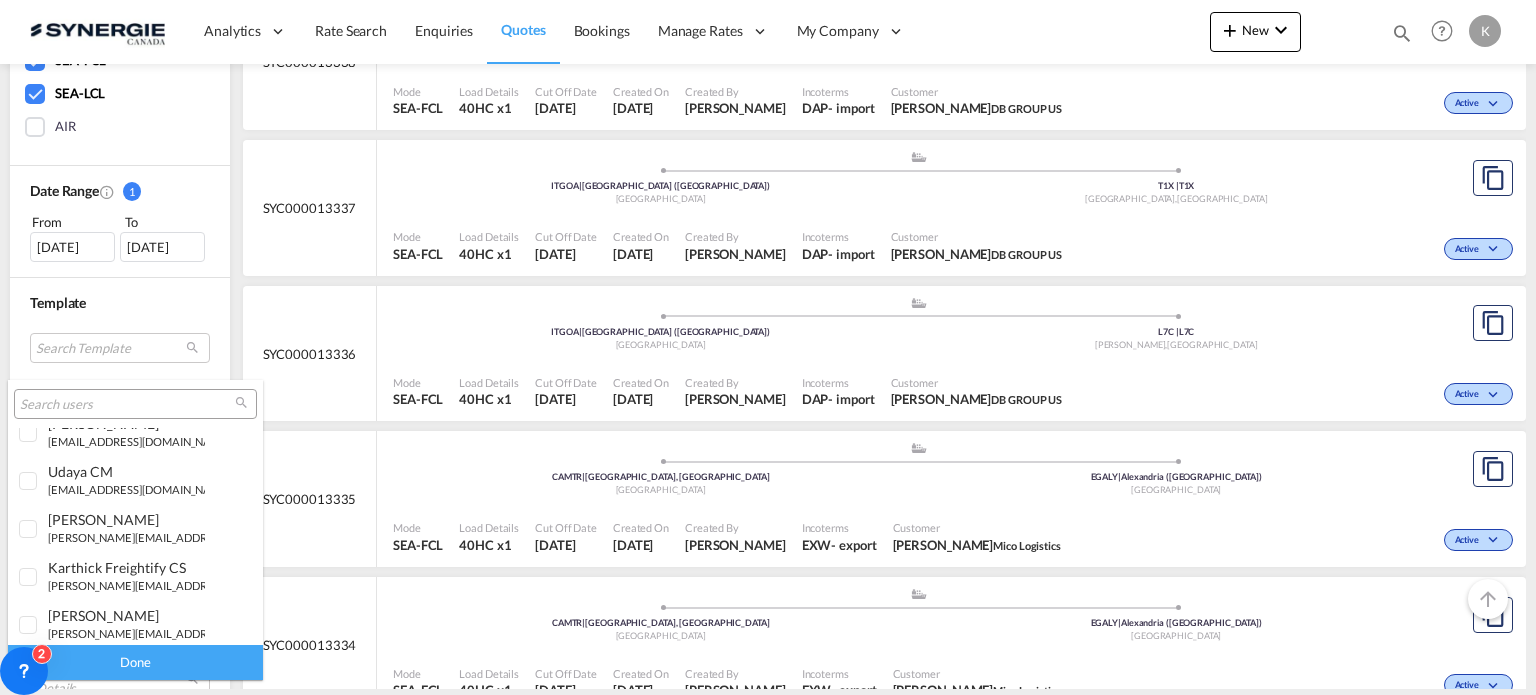 scroll, scrollTop: 0, scrollLeft: 0, axis: both 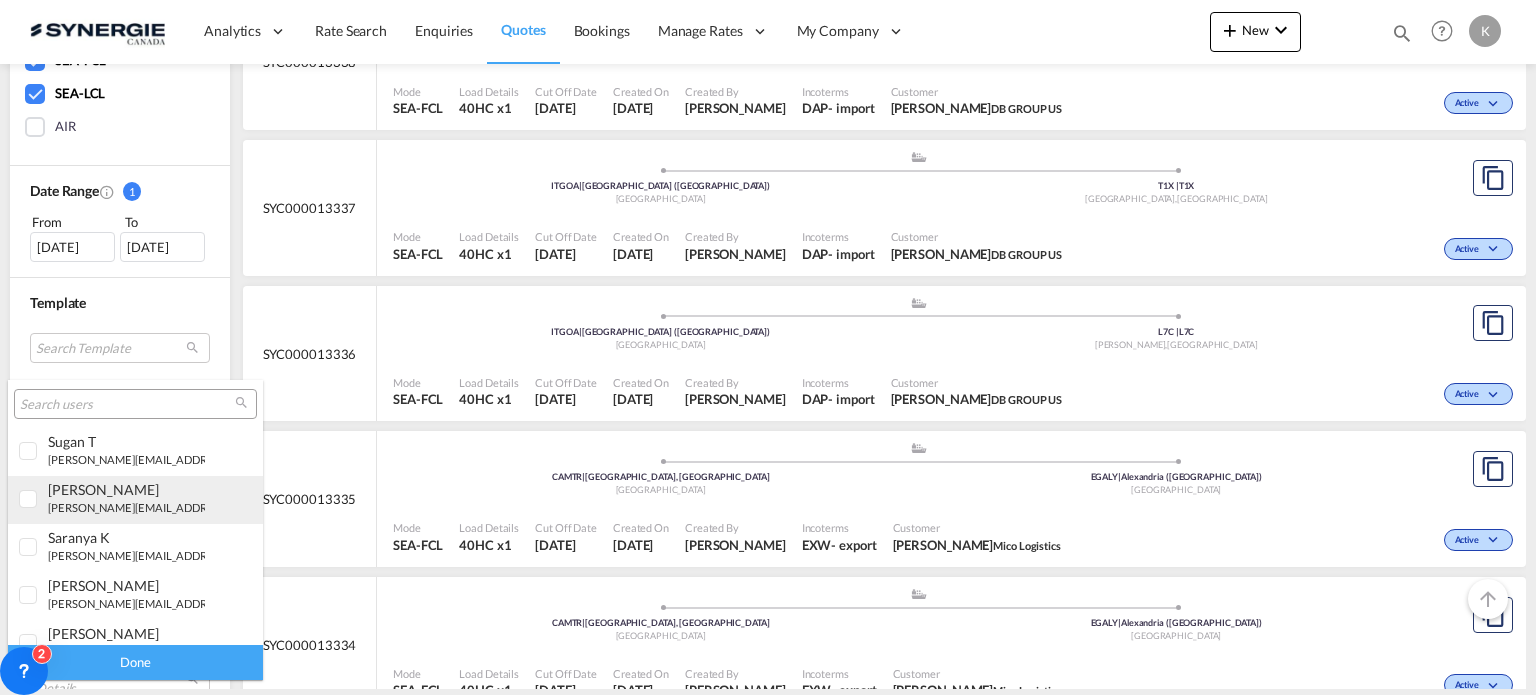type on "[object Object]" 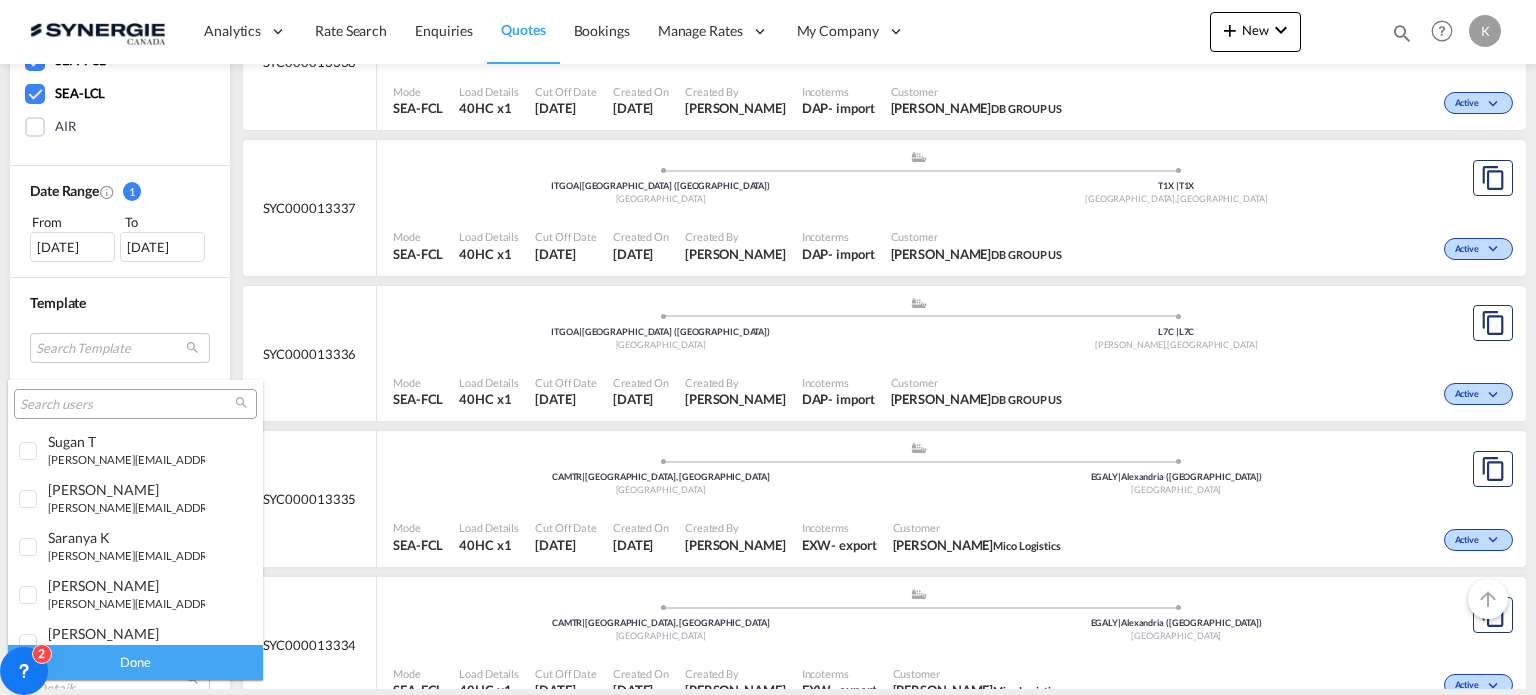 click at bounding box center (127, 405) 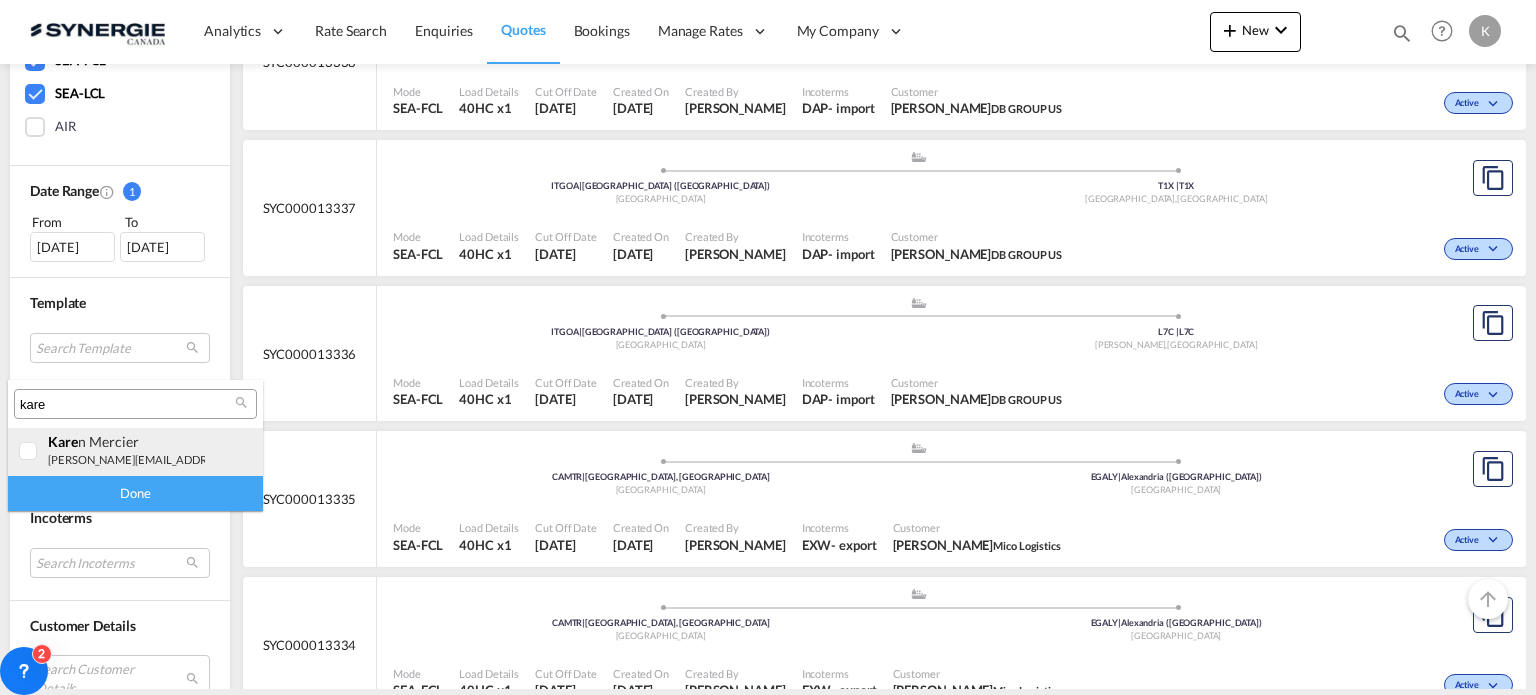 type on "kare" 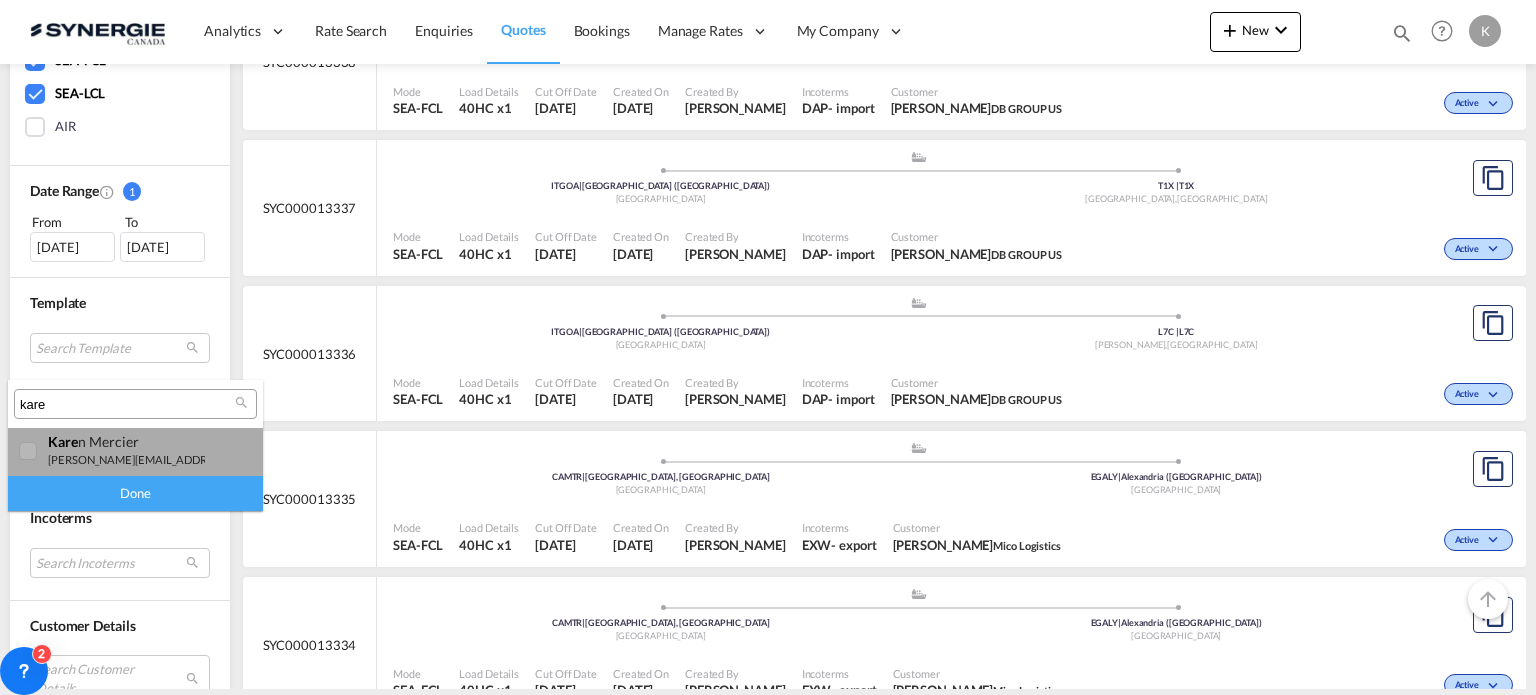 click on "[PERSON_NAME][EMAIL_ADDRESS][DOMAIN_NAME]" at bounding box center (183, 459) 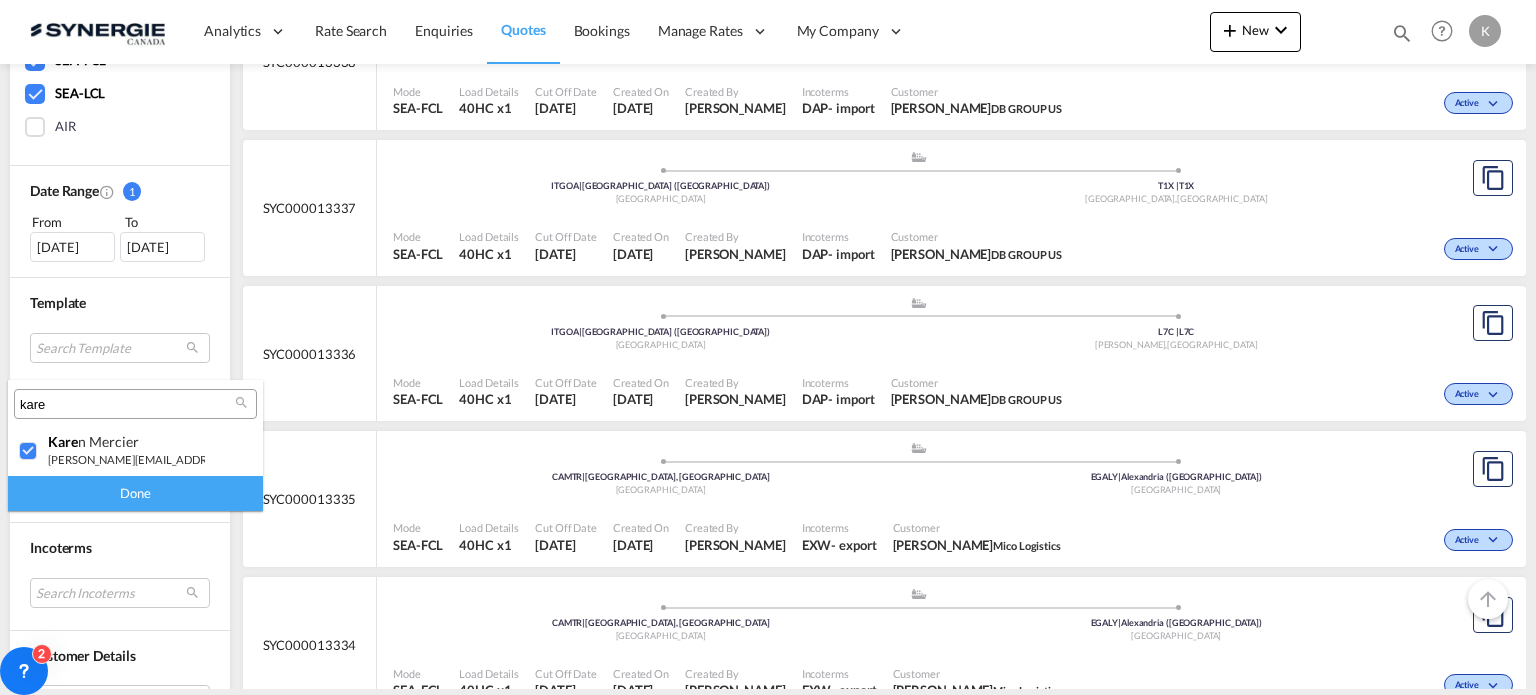 click on "Done" at bounding box center [135, 493] 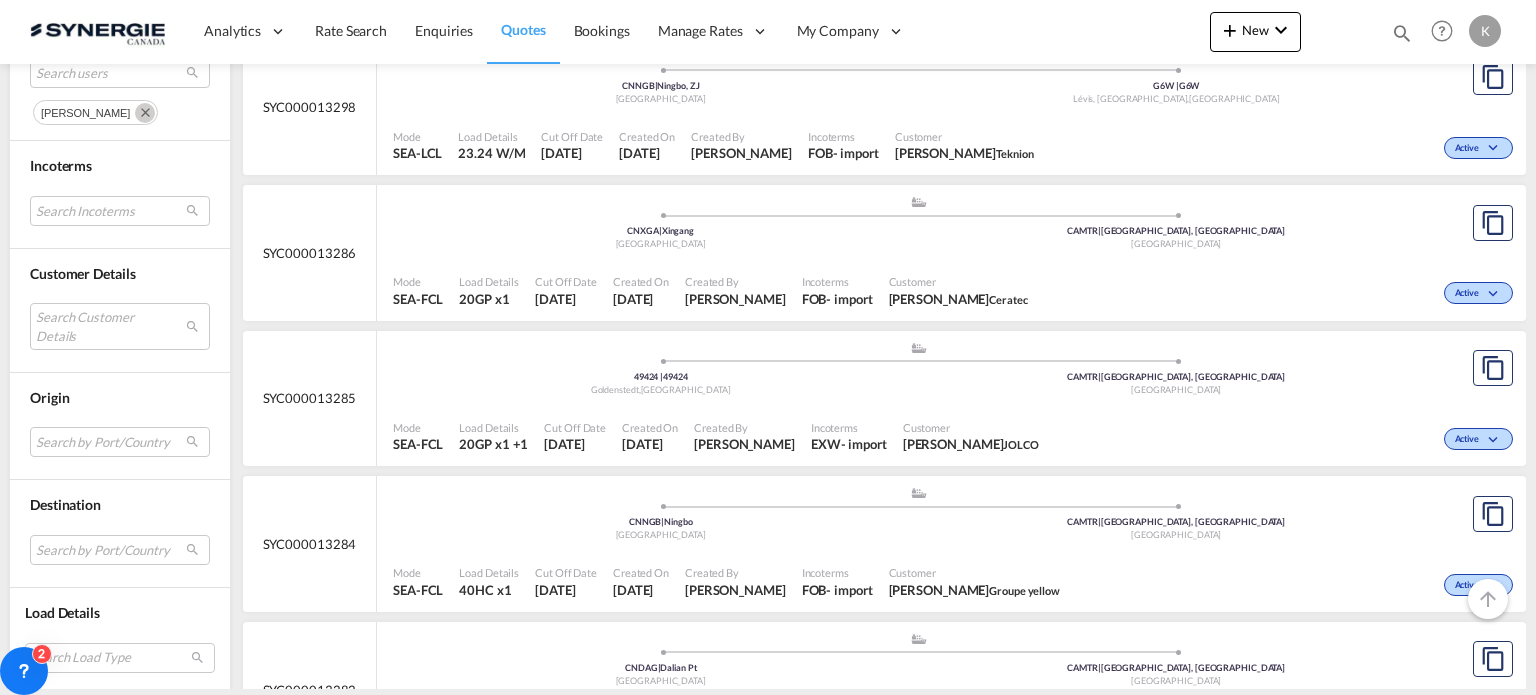 scroll, scrollTop: 1300, scrollLeft: 0, axis: vertical 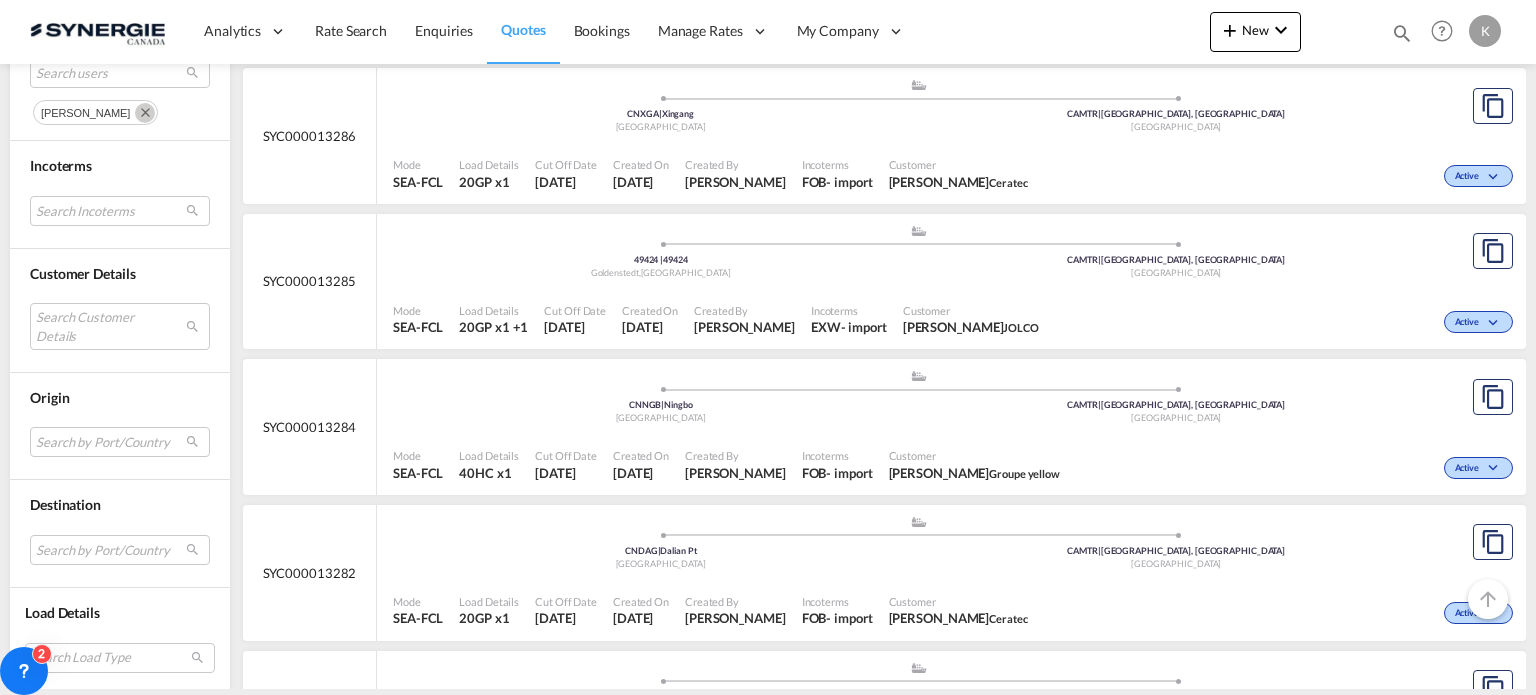 click on "SYC000013284" at bounding box center [310, 427] 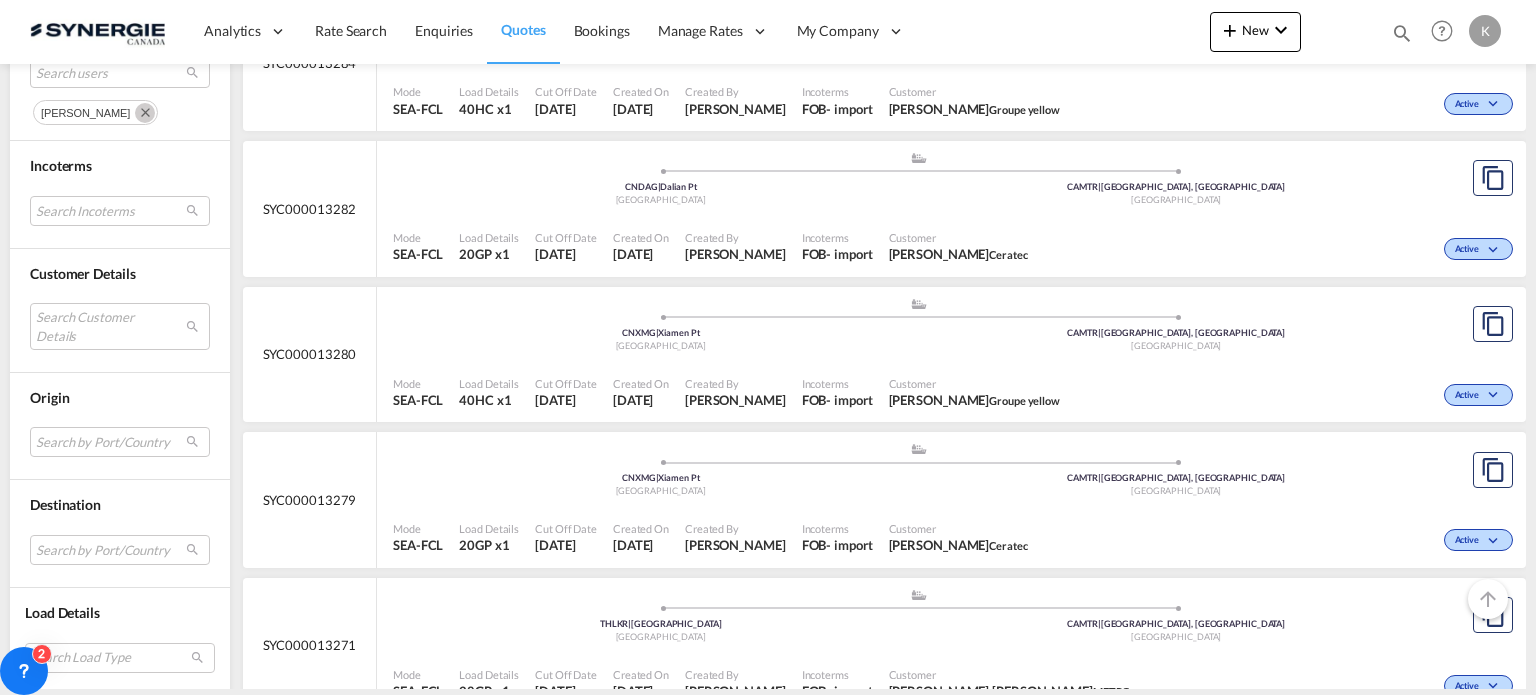 scroll, scrollTop: 1700, scrollLeft: 0, axis: vertical 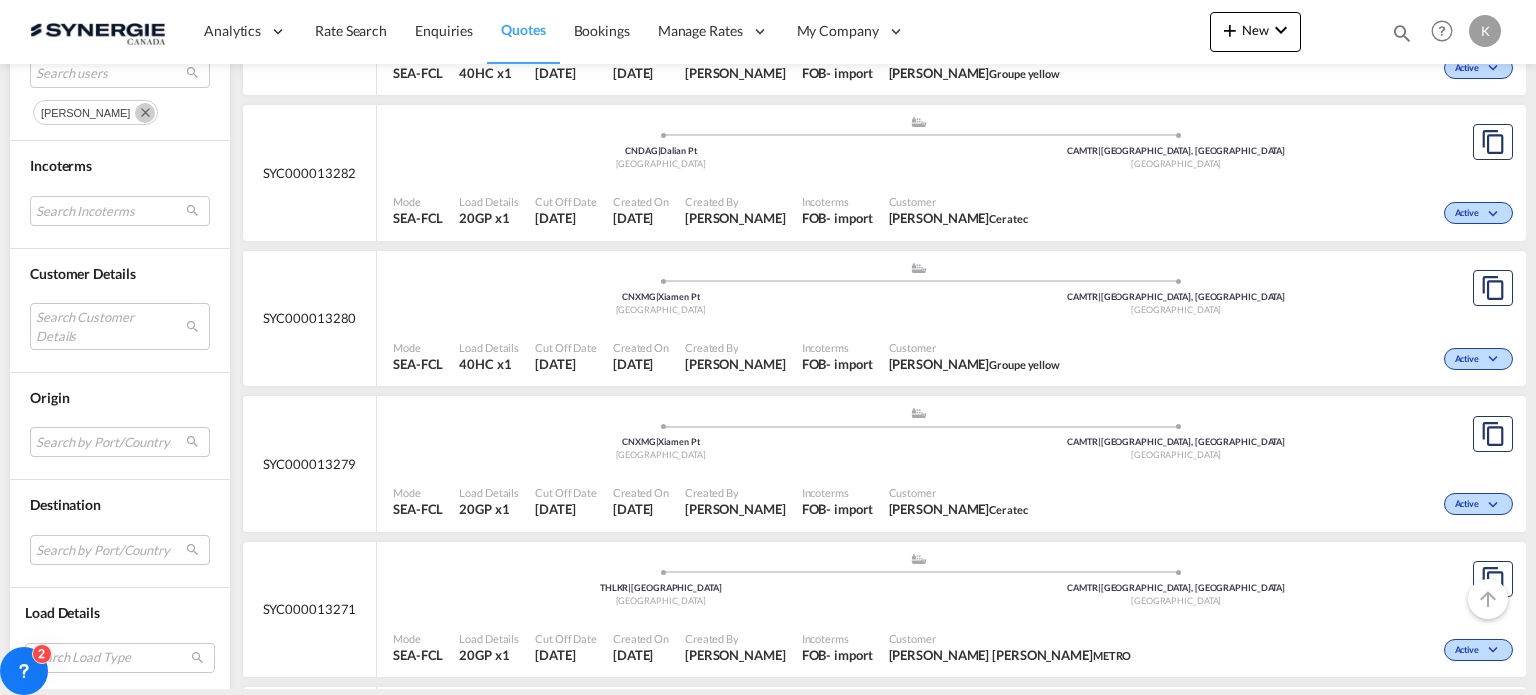 click on "SYC000013280" at bounding box center (310, 318) 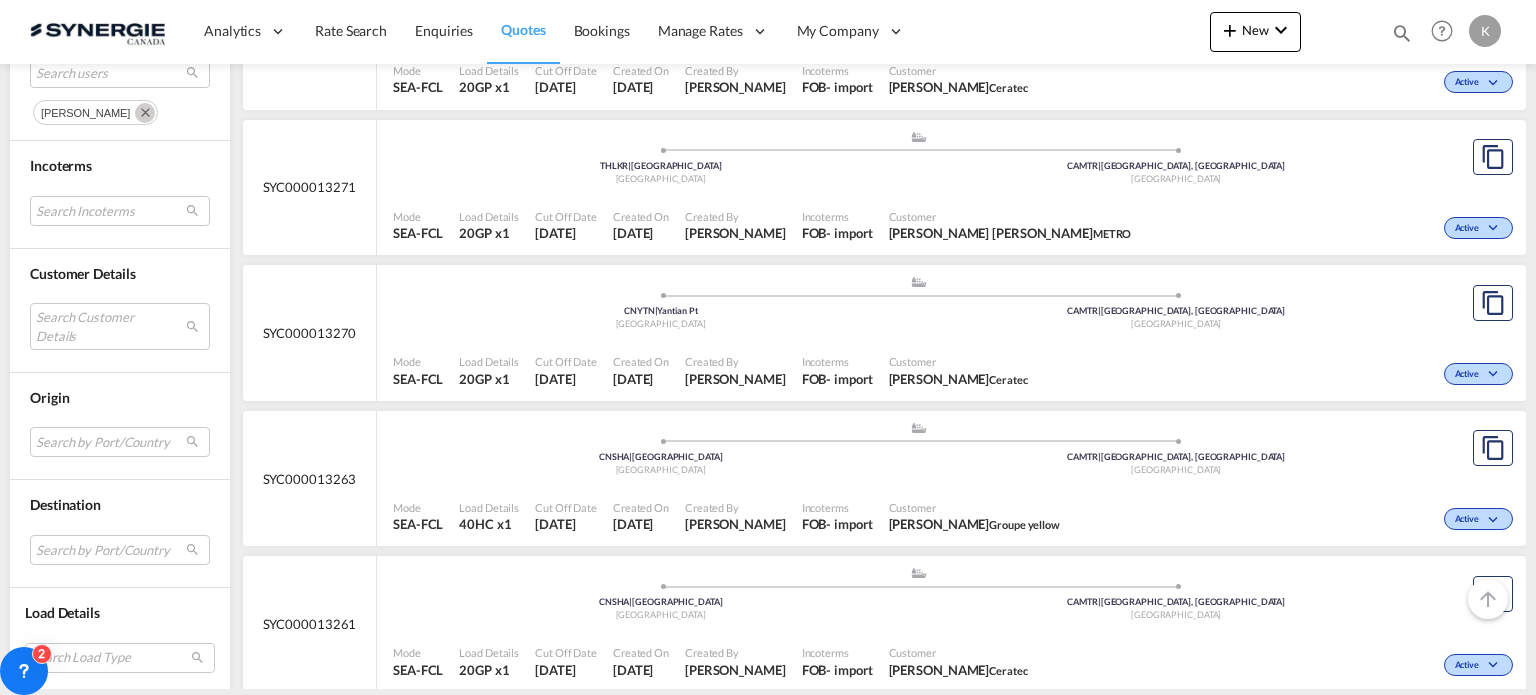 scroll, scrollTop: 2200, scrollLeft: 0, axis: vertical 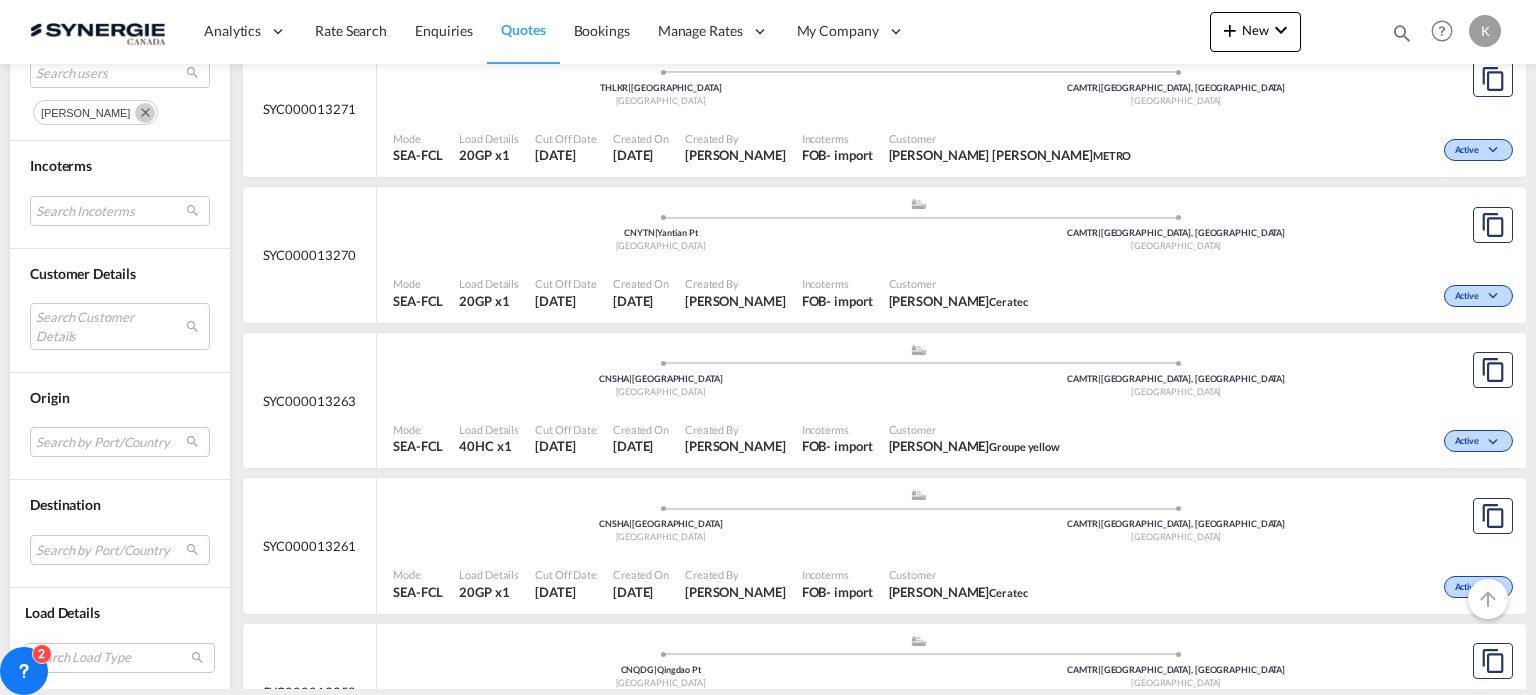 click on "SYC000013263" at bounding box center [310, 401] 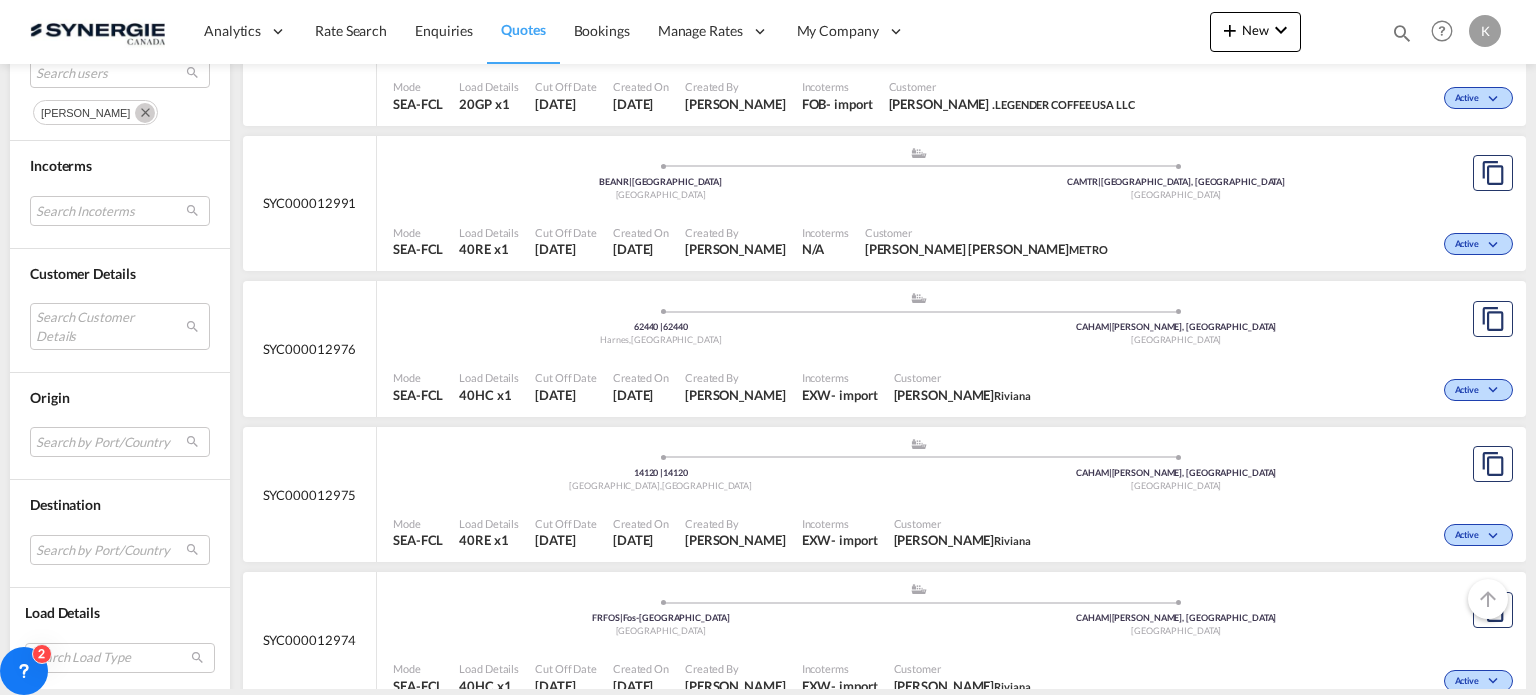 scroll, scrollTop: 7081, scrollLeft: 0, axis: vertical 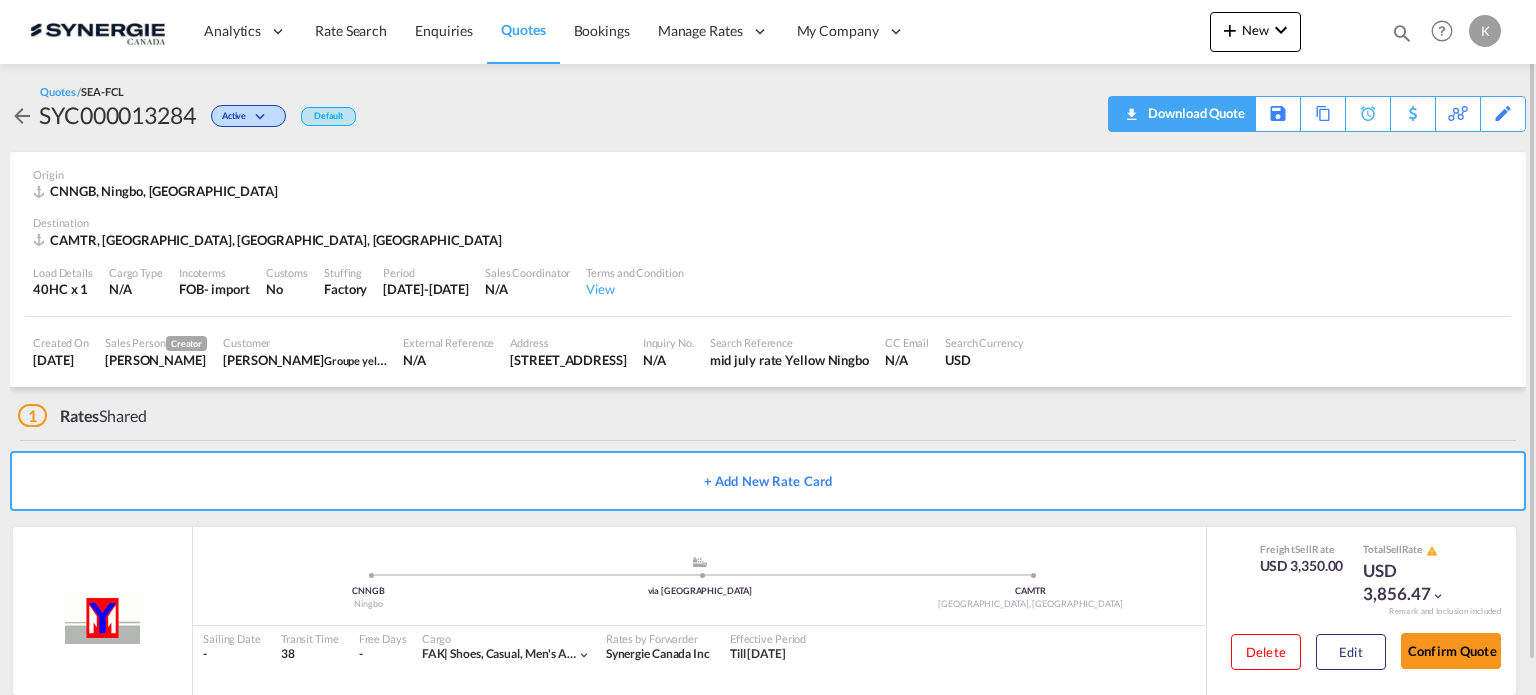 click at bounding box center [1131, 107] 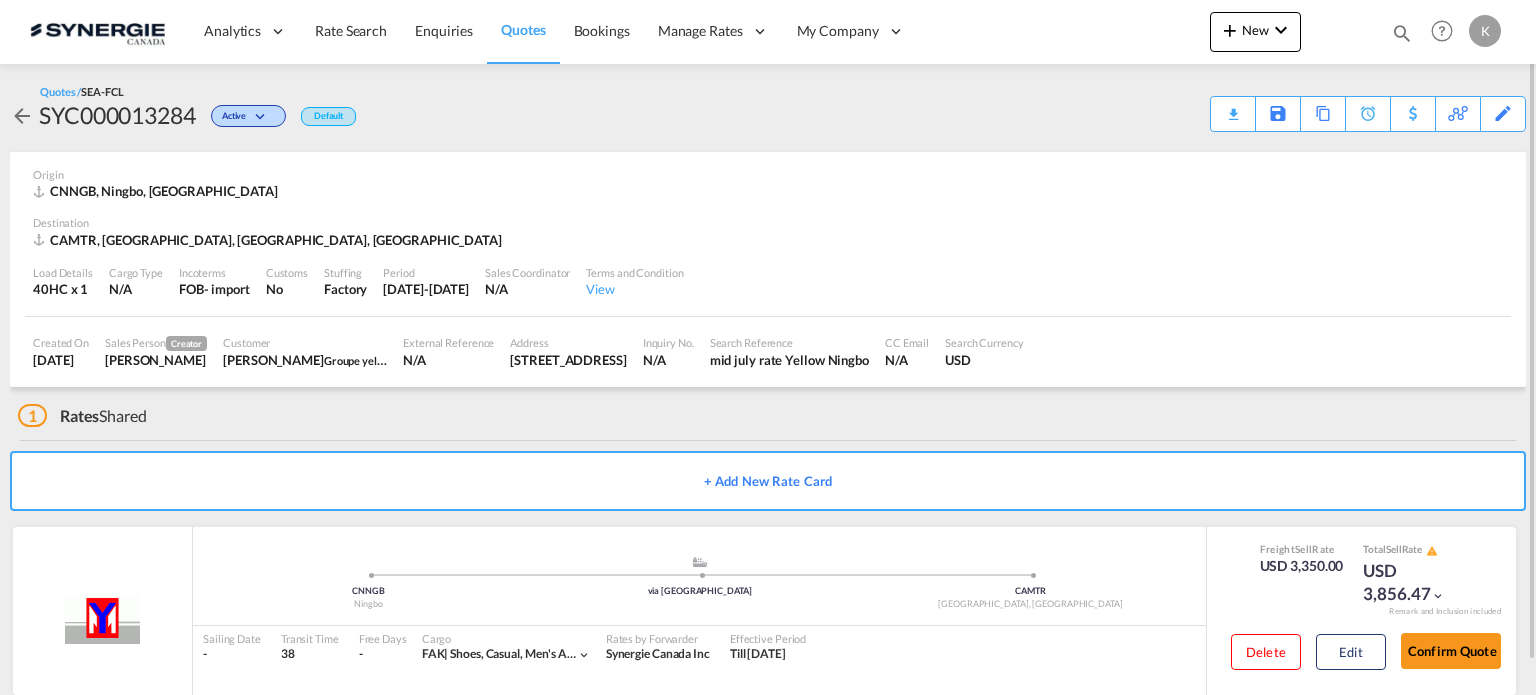 scroll, scrollTop: 33, scrollLeft: 0, axis: vertical 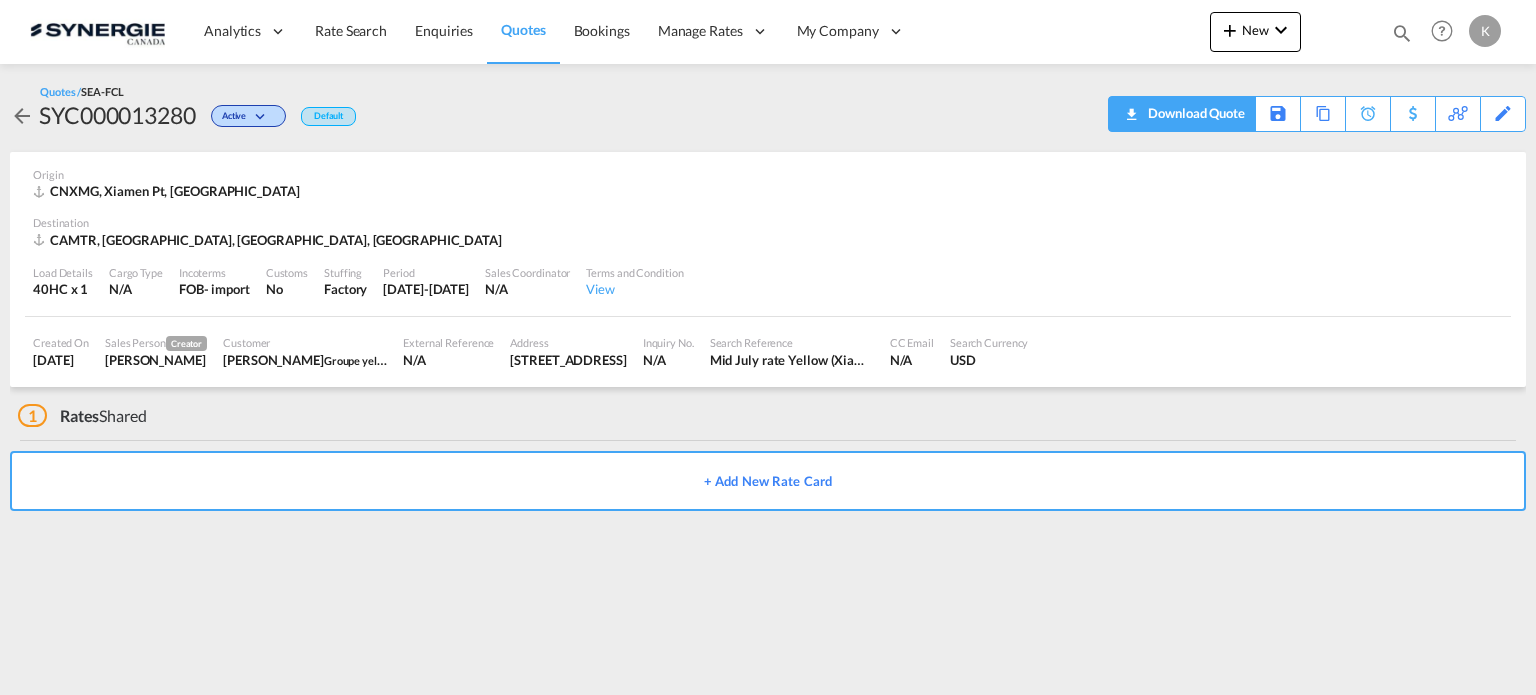 click at bounding box center [1131, 107] 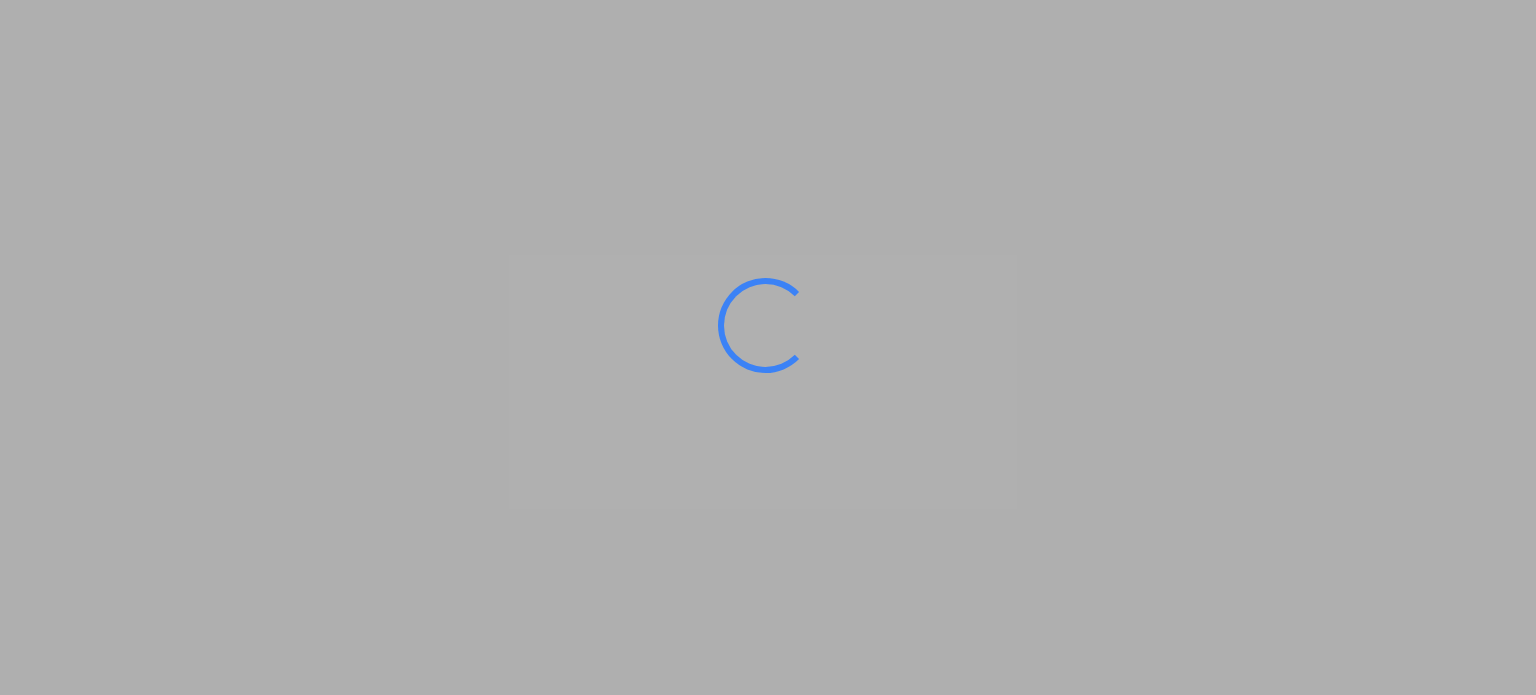 scroll, scrollTop: 0, scrollLeft: 0, axis: both 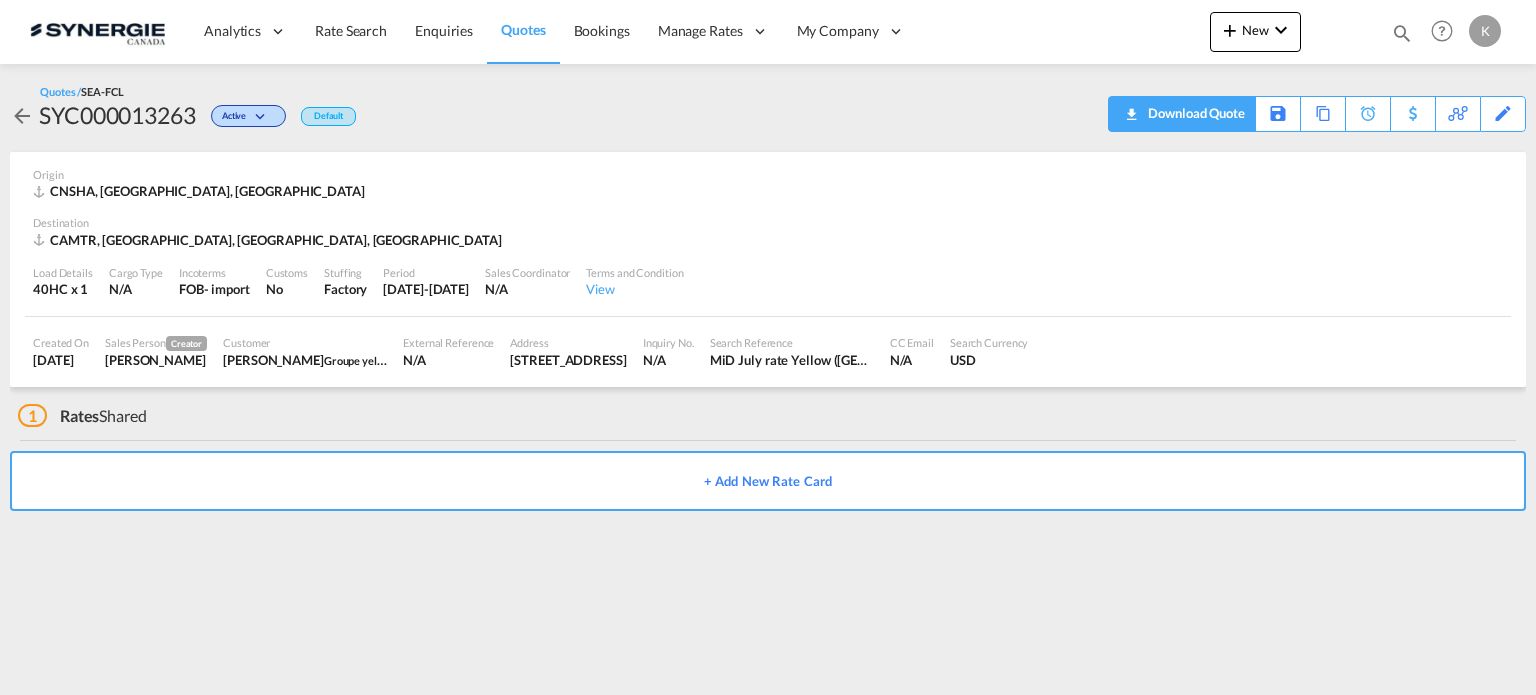 click at bounding box center [1131, 107] 